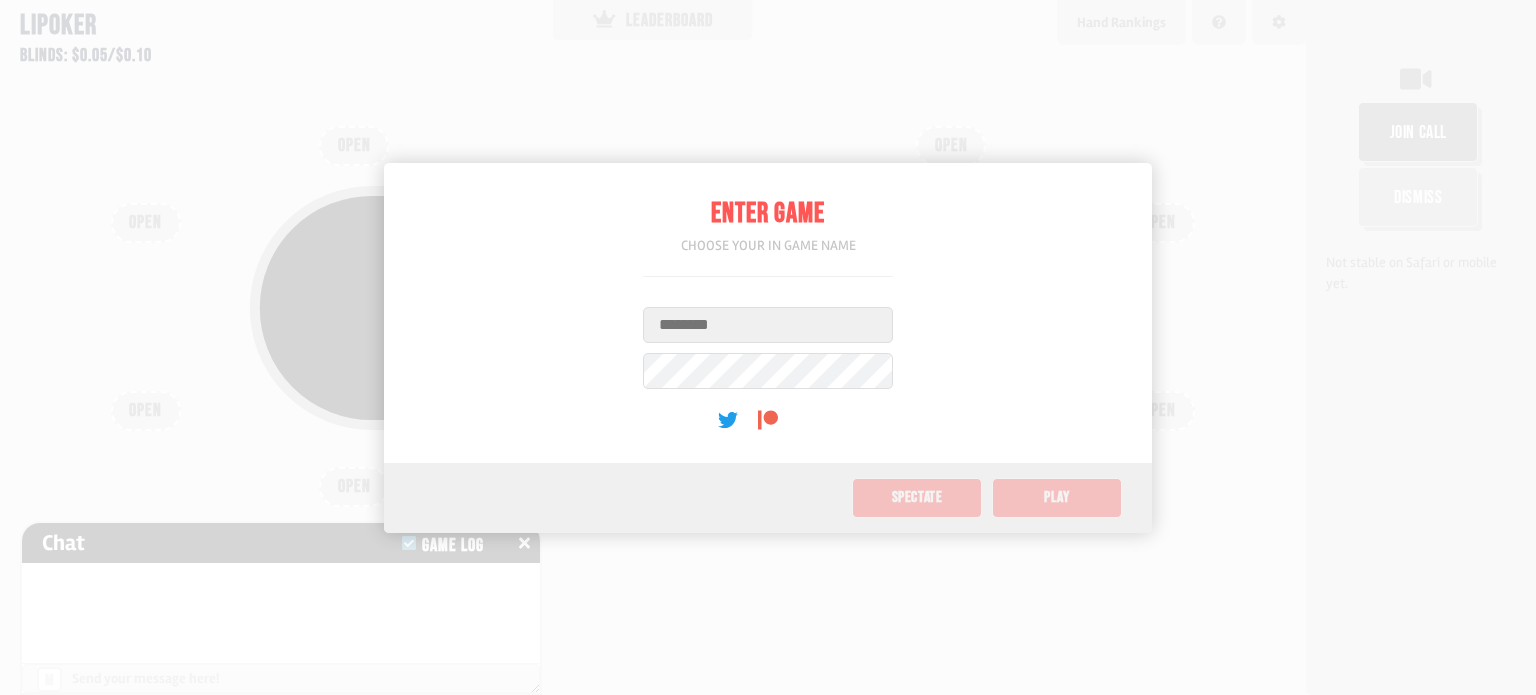 scroll, scrollTop: 0, scrollLeft: 0, axis: both 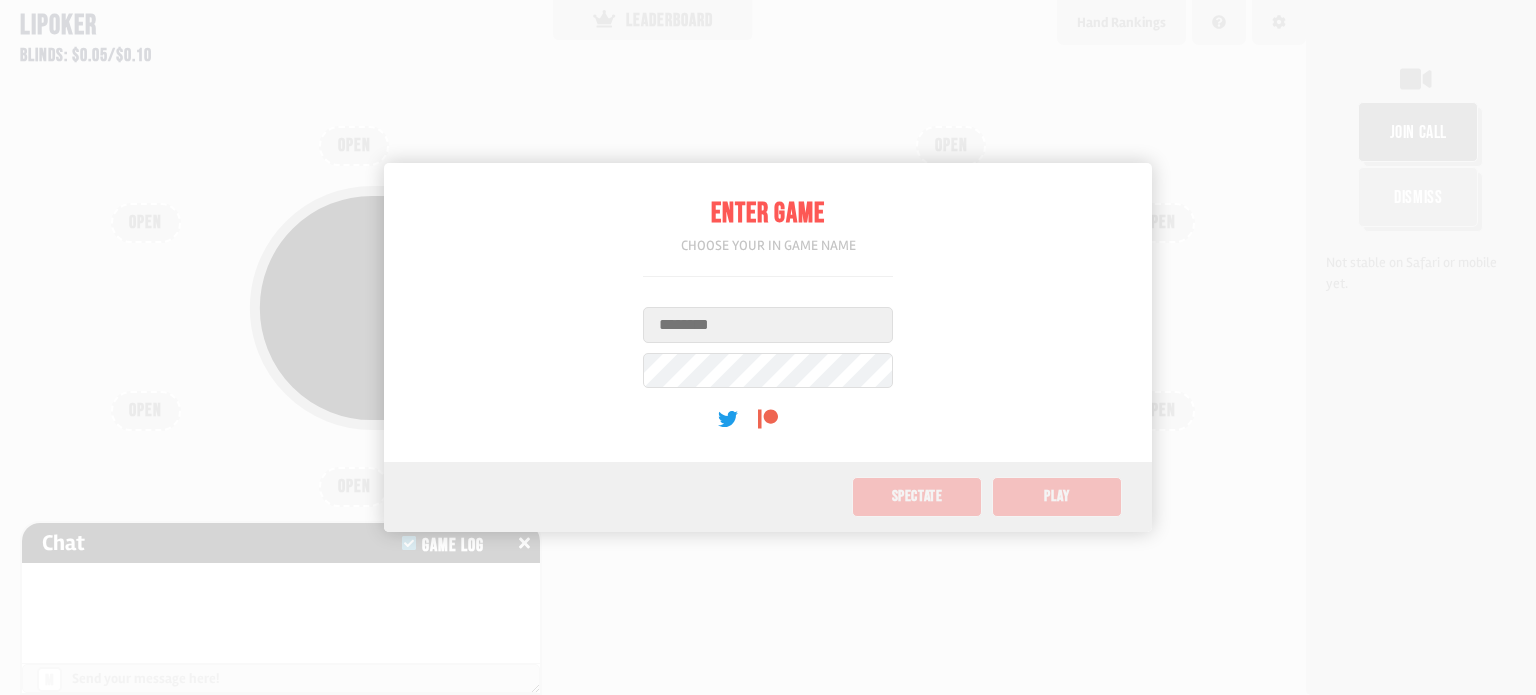 click on "Username" at bounding box center (768, 325) 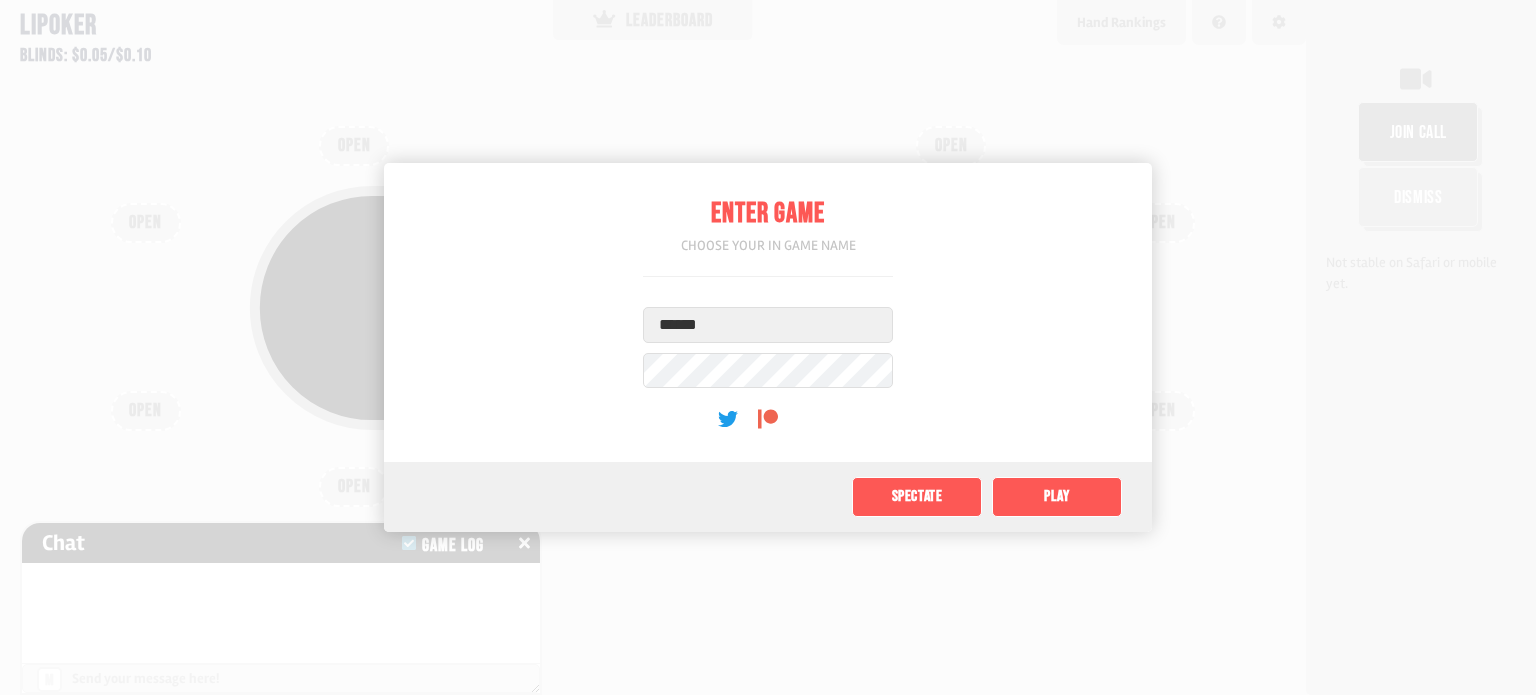 type on "******" 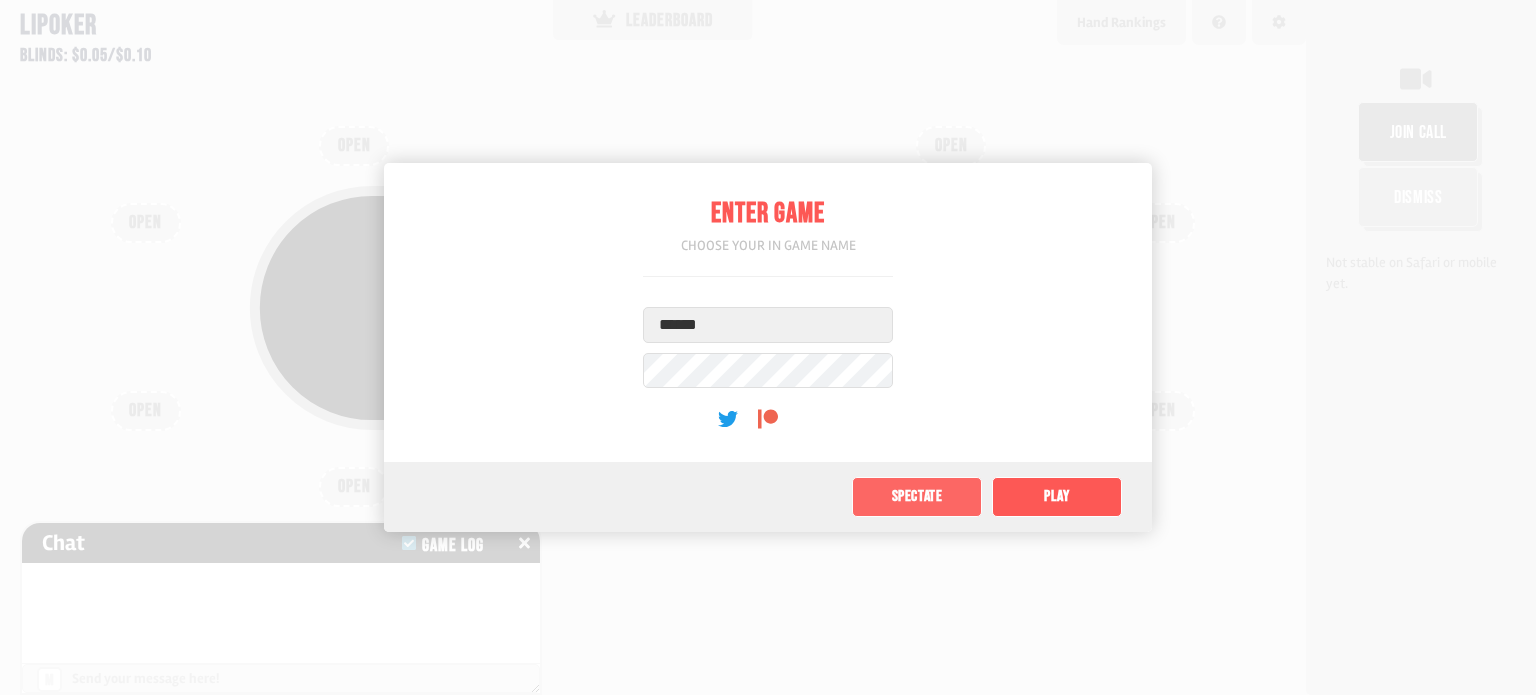 click on "Spectate" 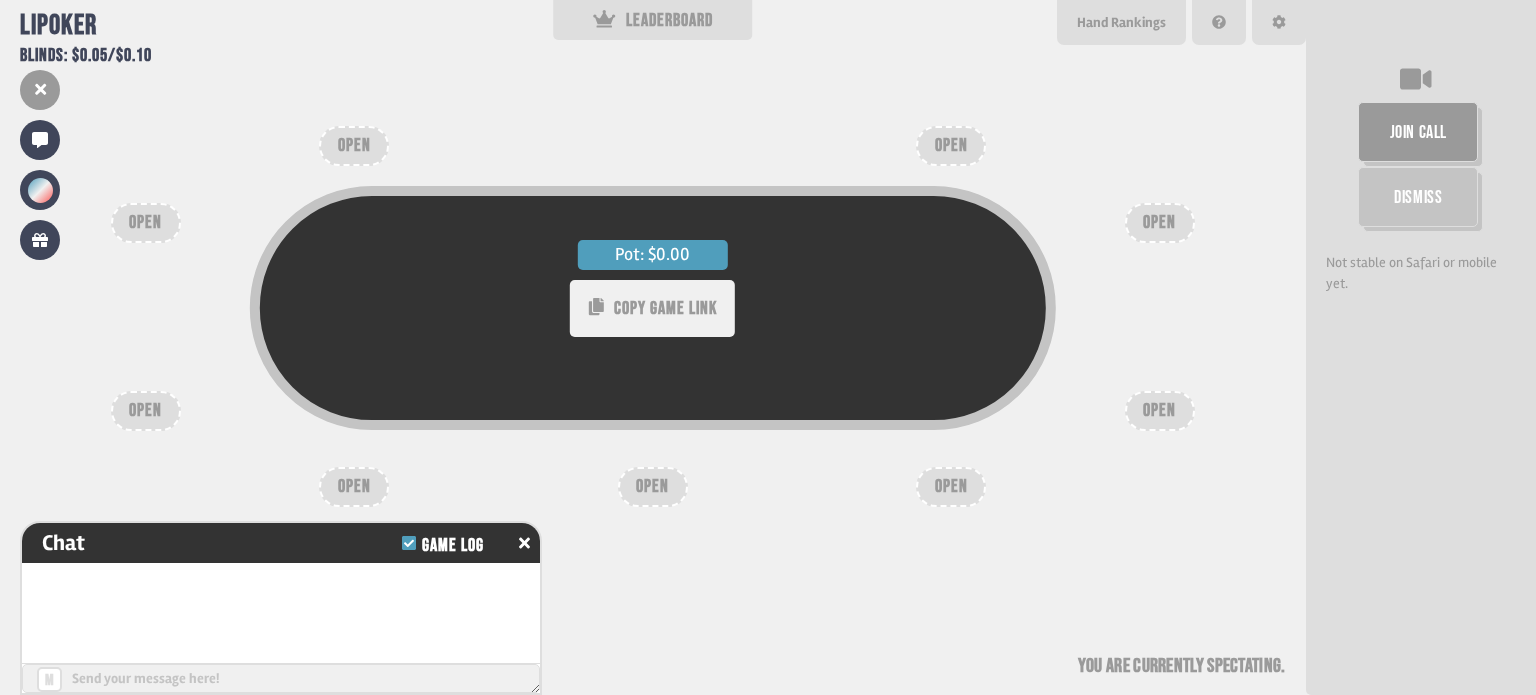 click on "COPY GAME LINK" at bounding box center (665, 308) 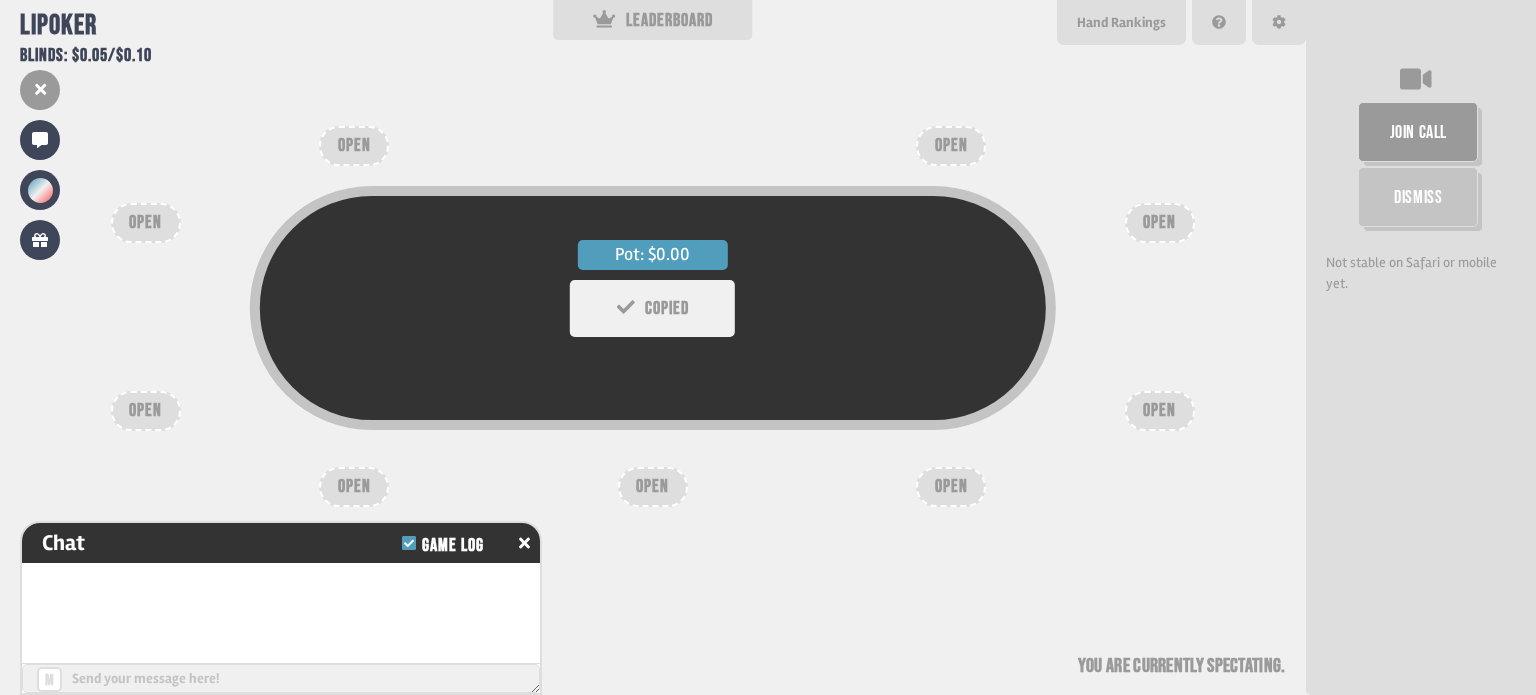 type 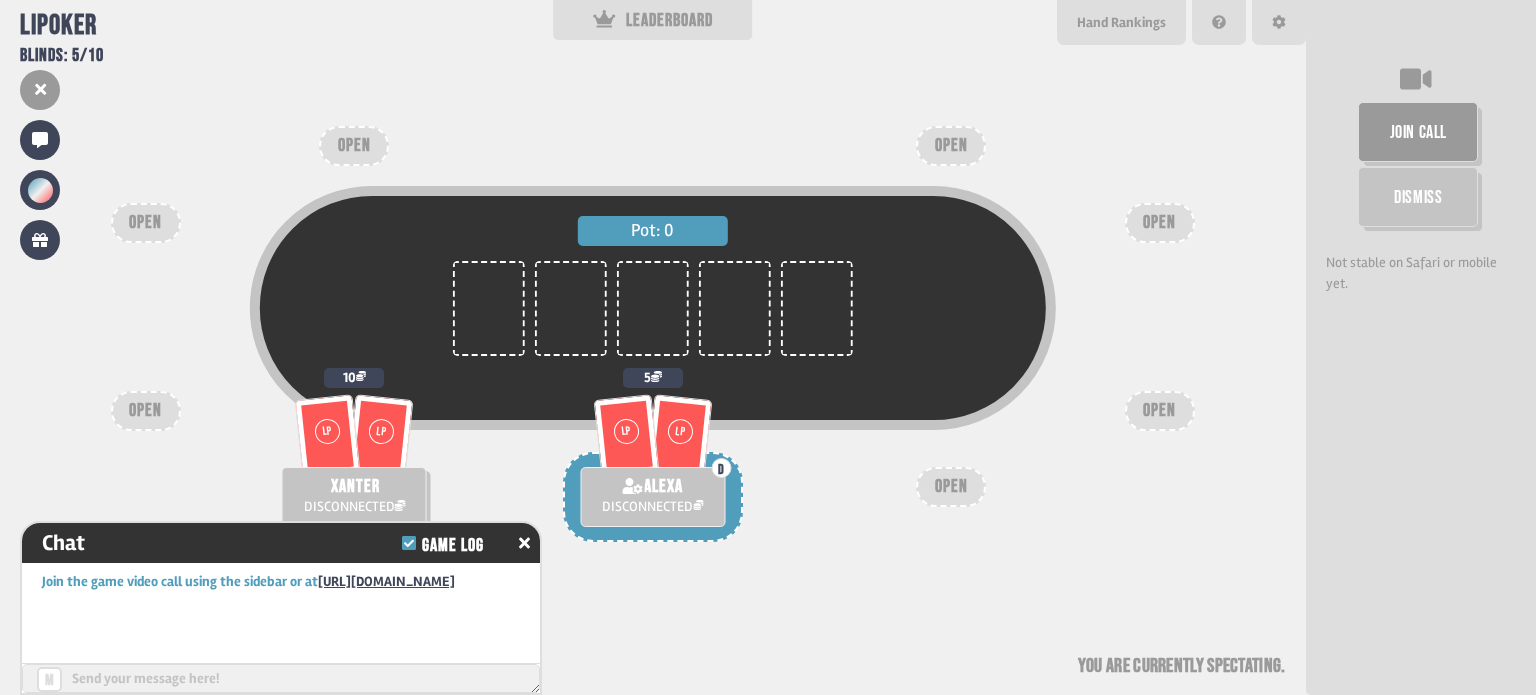 scroll, scrollTop: 32, scrollLeft: 0, axis: vertical 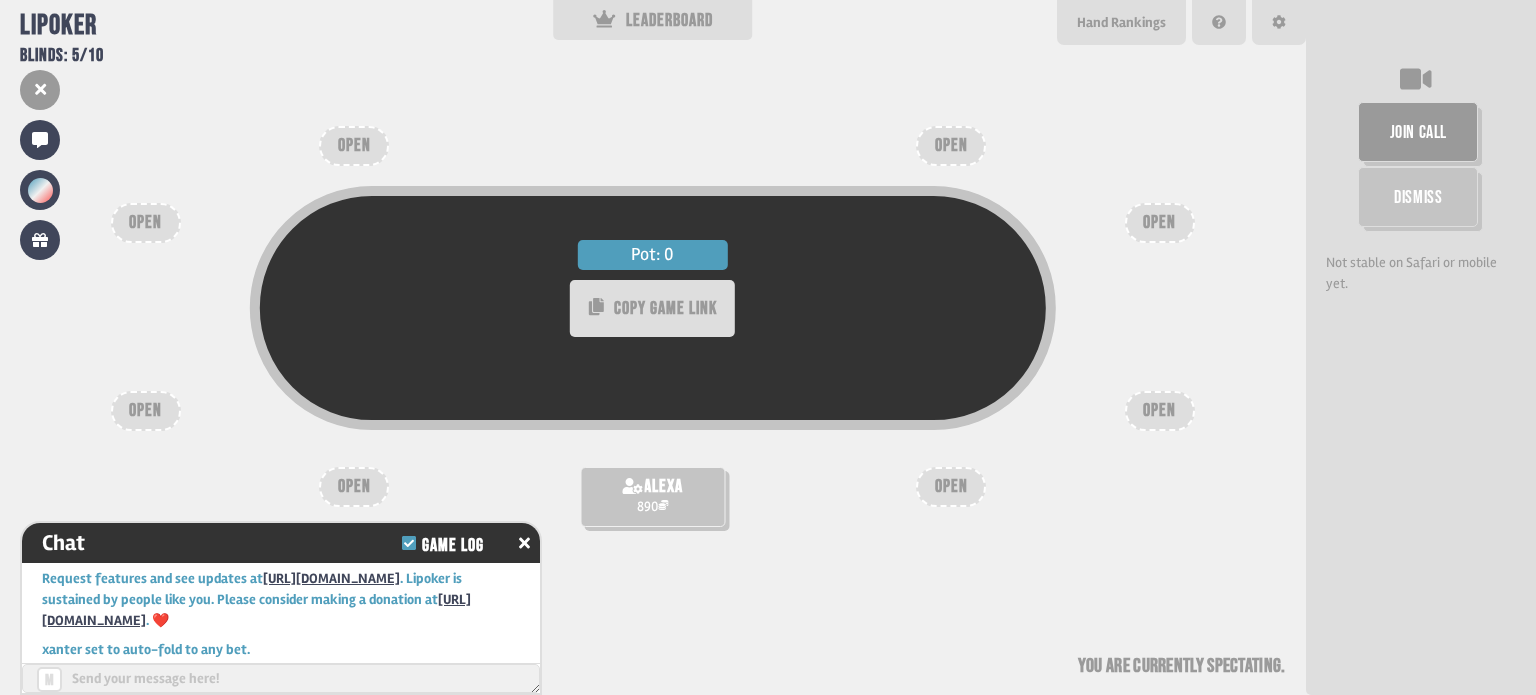 click on "Pot: 0   COPY GAME LINK alexa 890  OPEN OPEN OPEN OPEN OPEN OPEN OPEN OPEN You are currently spectating" at bounding box center (653, 347) 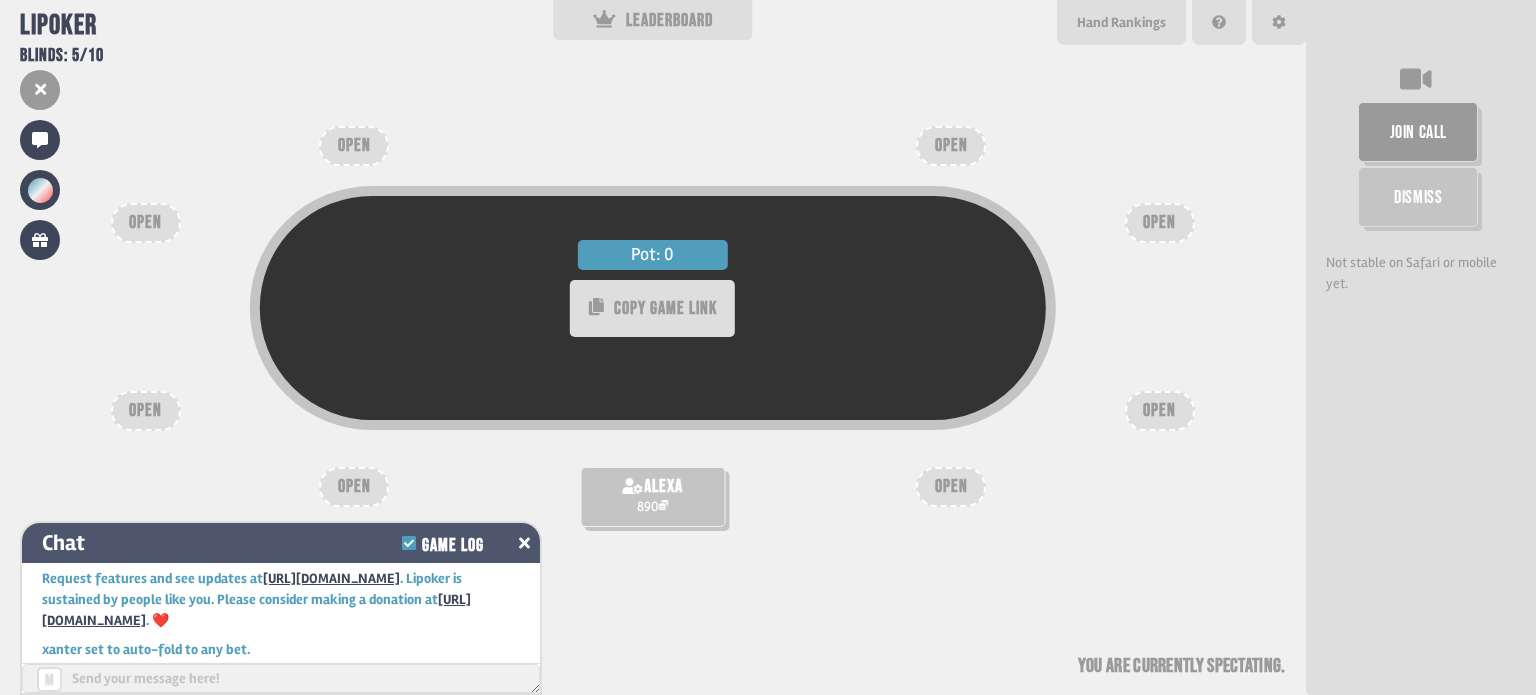 click 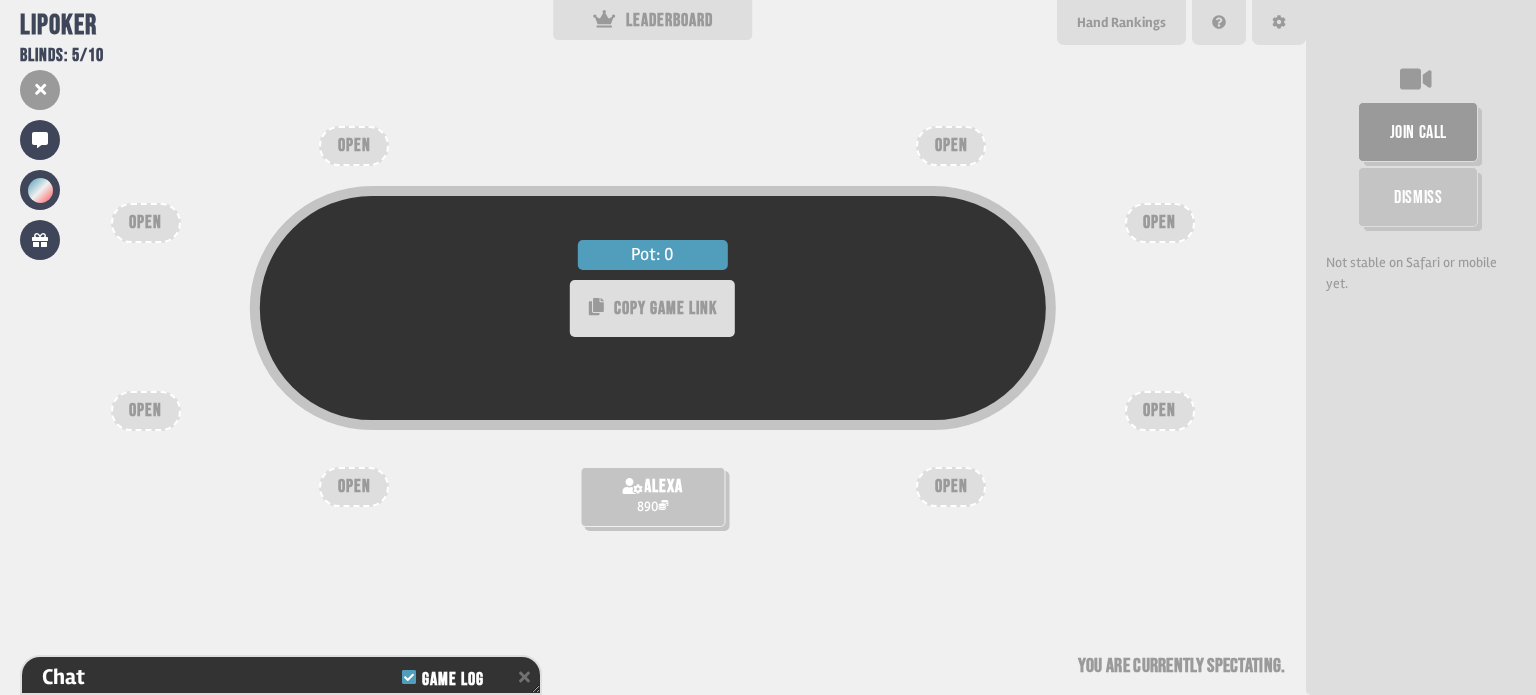 click on "OPEN" at bounding box center [951, 146] 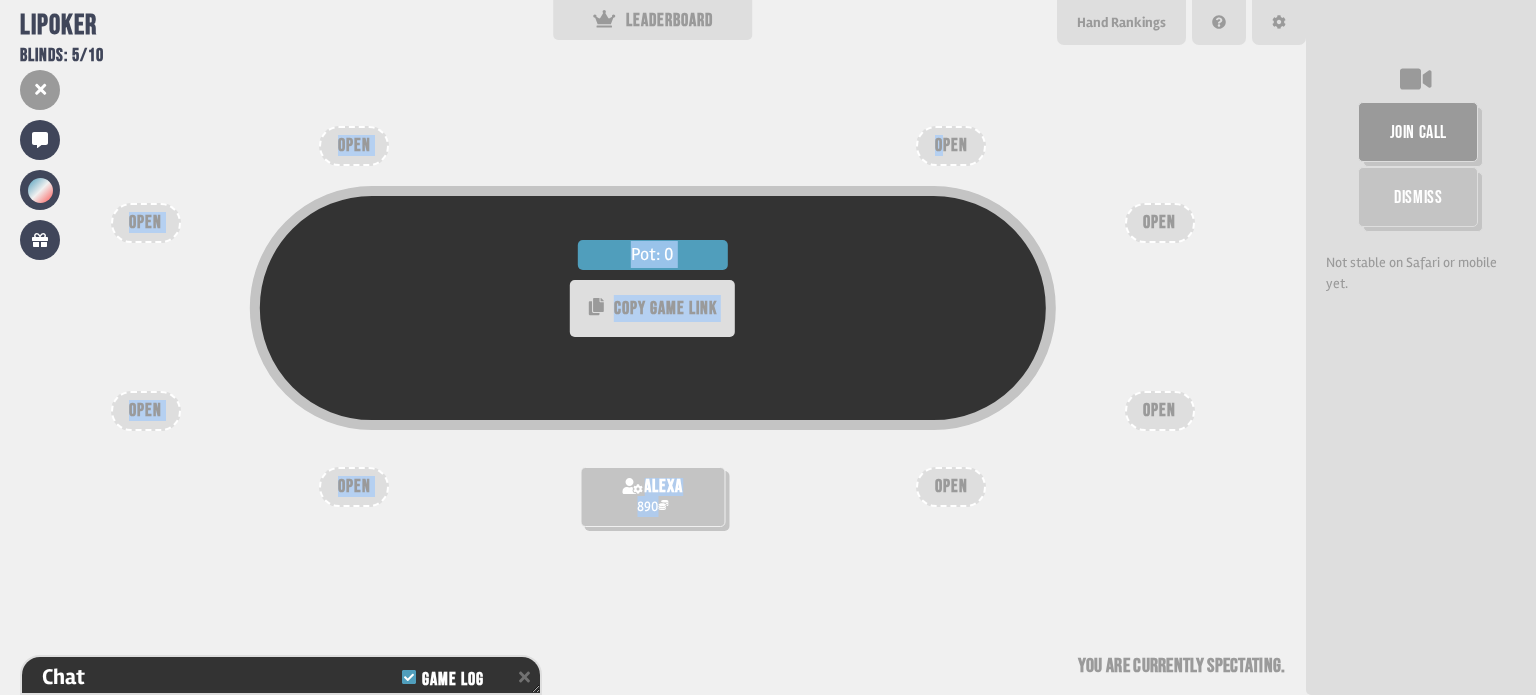 drag, startPoint x: 932, startPoint y: 122, endPoint x: 948, endPoint y: 151, distance: 33.12099 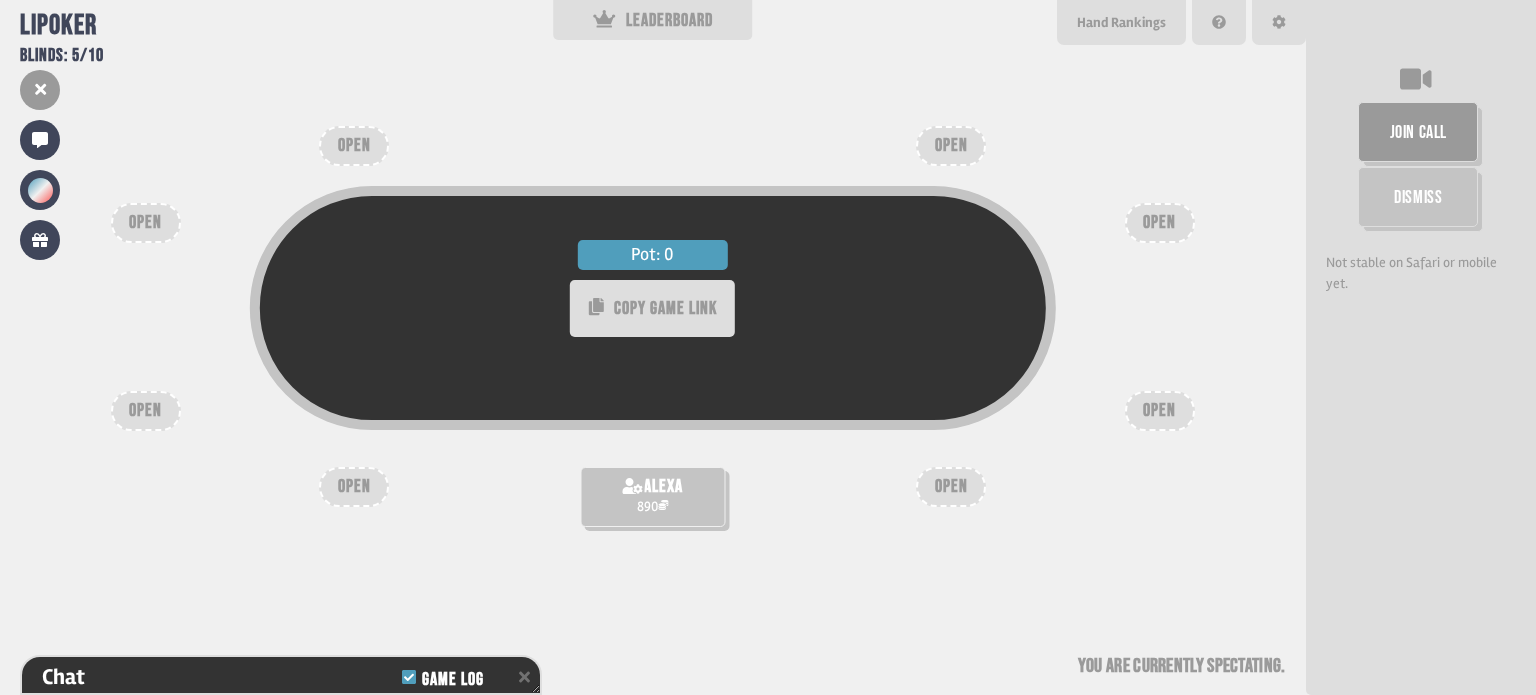 click on "OPEN" at bounding box center (951, 146) 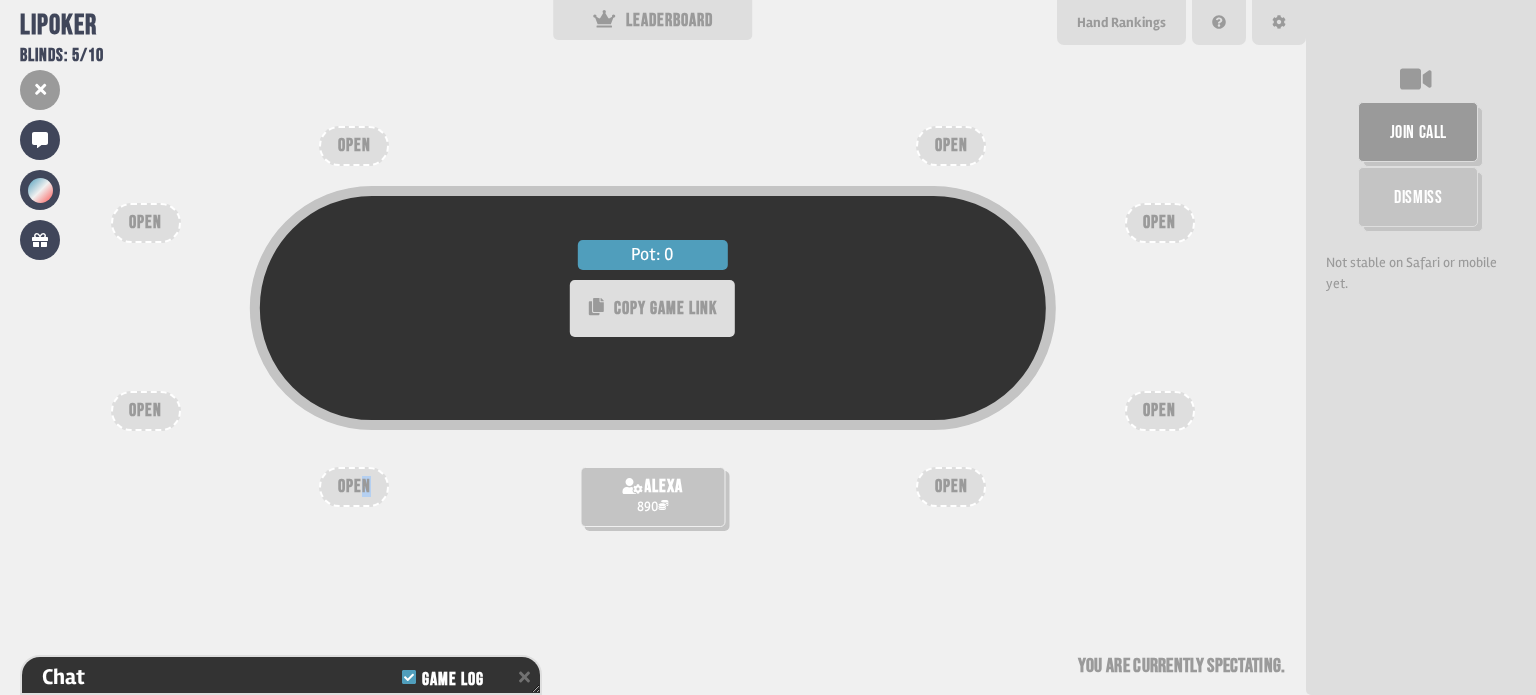 click on "OPEN" at bounding box center (354, 487) 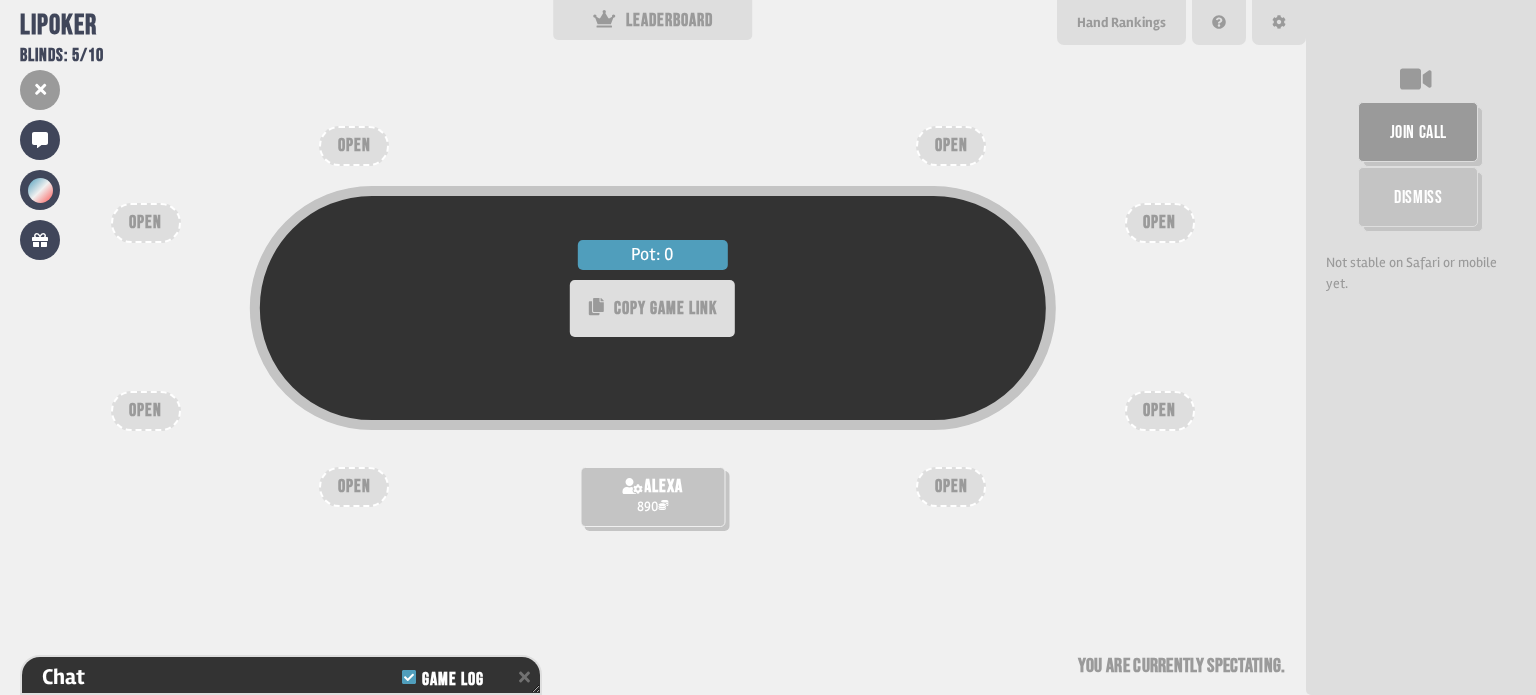 click on "OPEN" at bounding box center [354, 487] 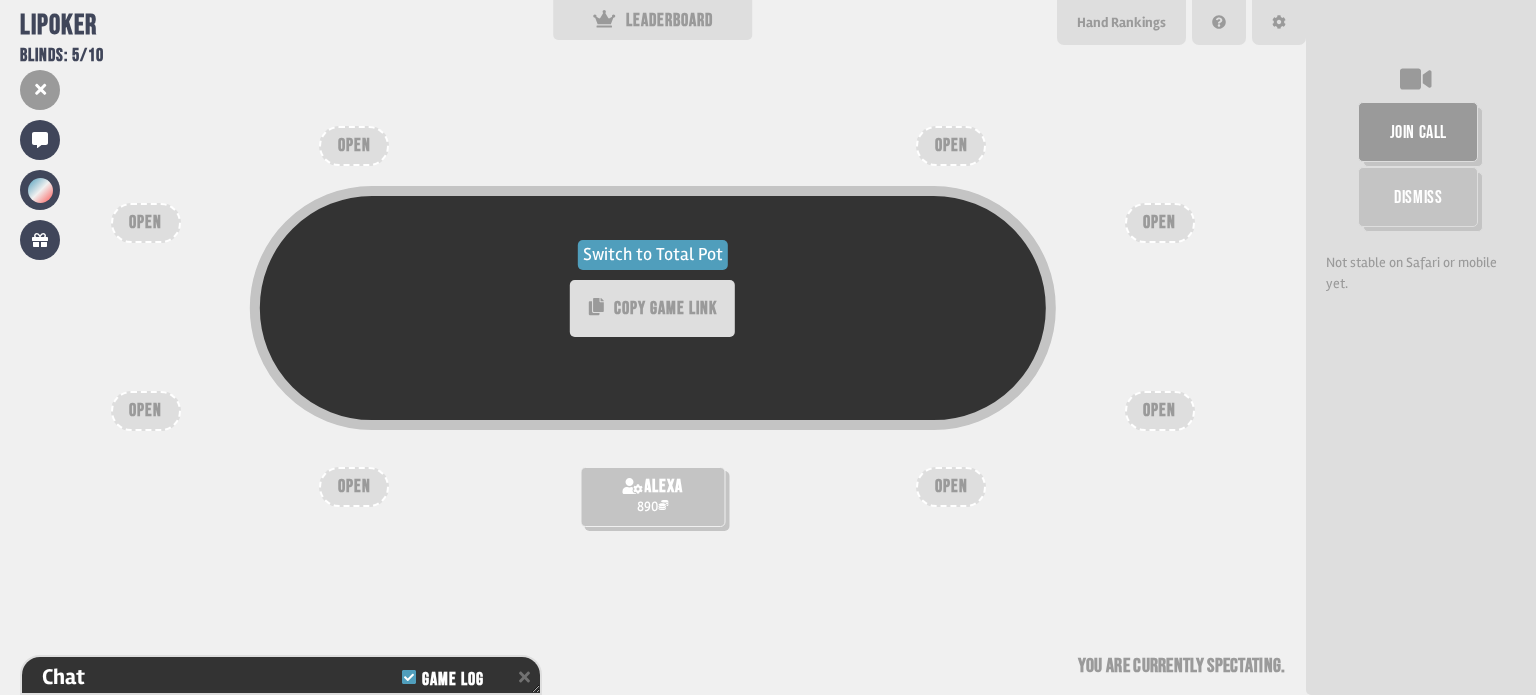 click on "Switch to Total Pot" at bounding box center (653, 255) 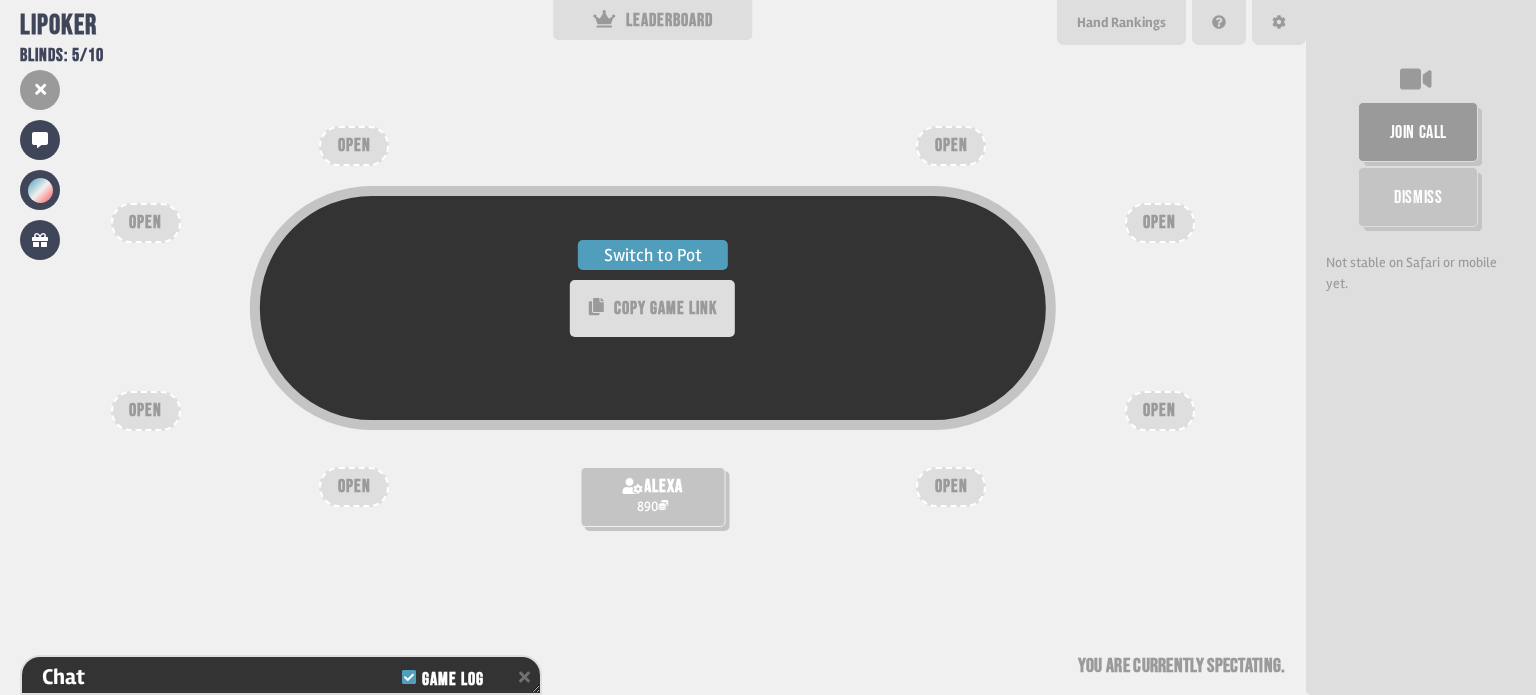 click on "Switch to Pot" at bounding box center [653, 255] 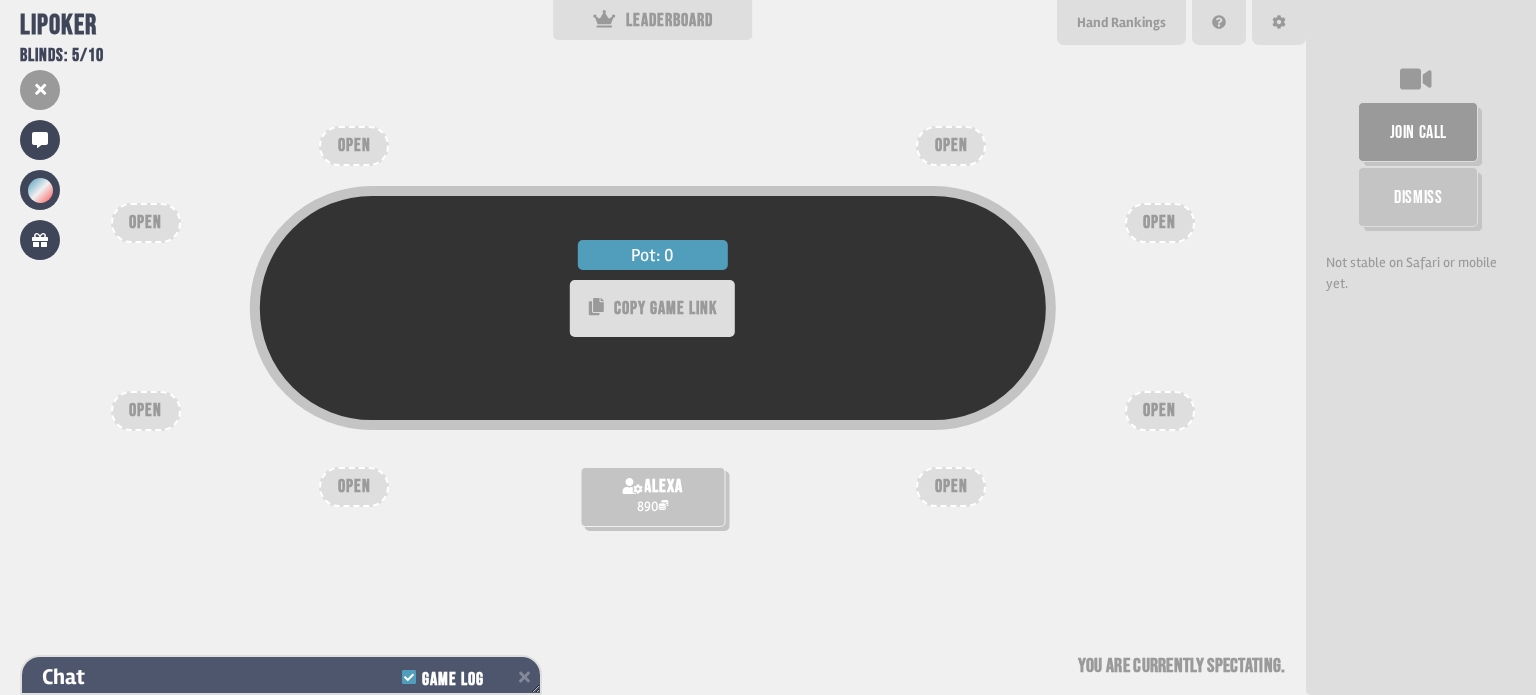 click on "Chat   Game Log" at bounding box center (281, 677) 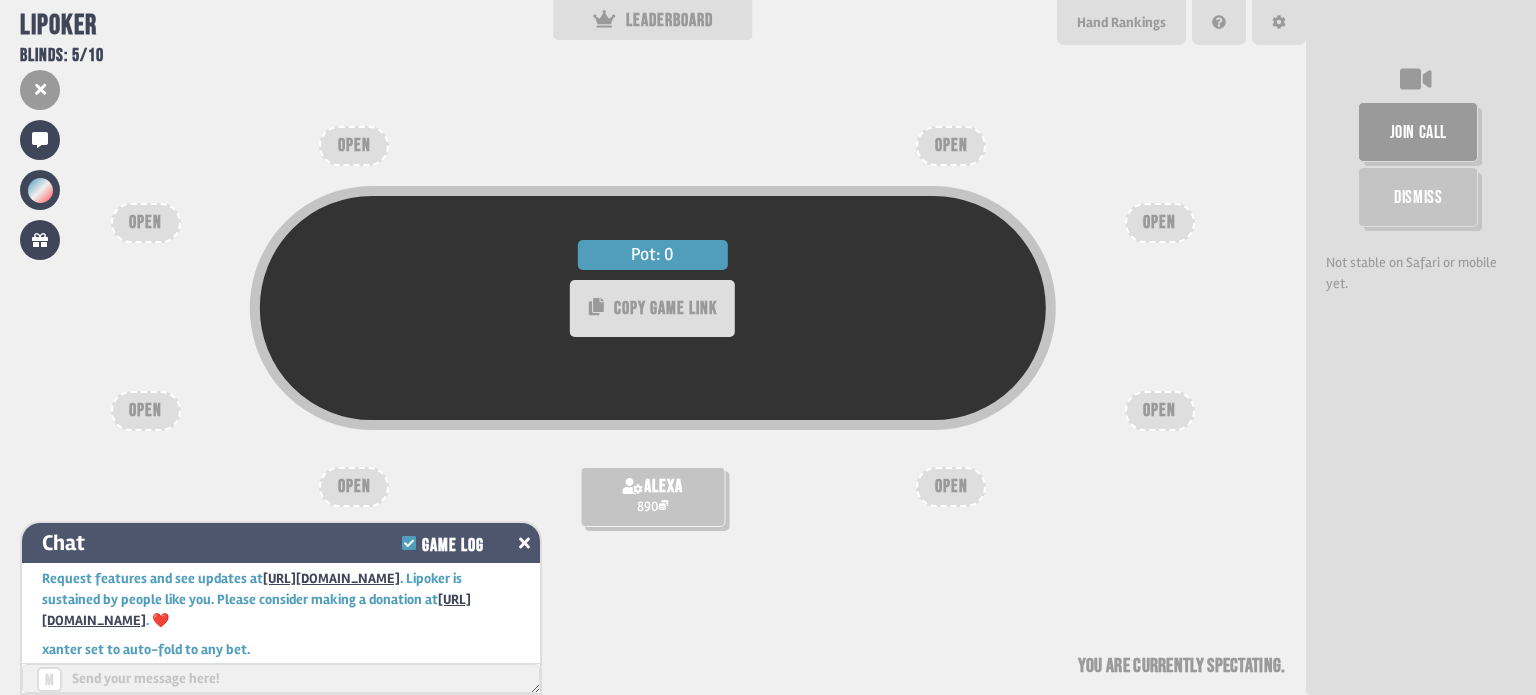 click on "Chat   Game Log" at bounding box center [281, 543] 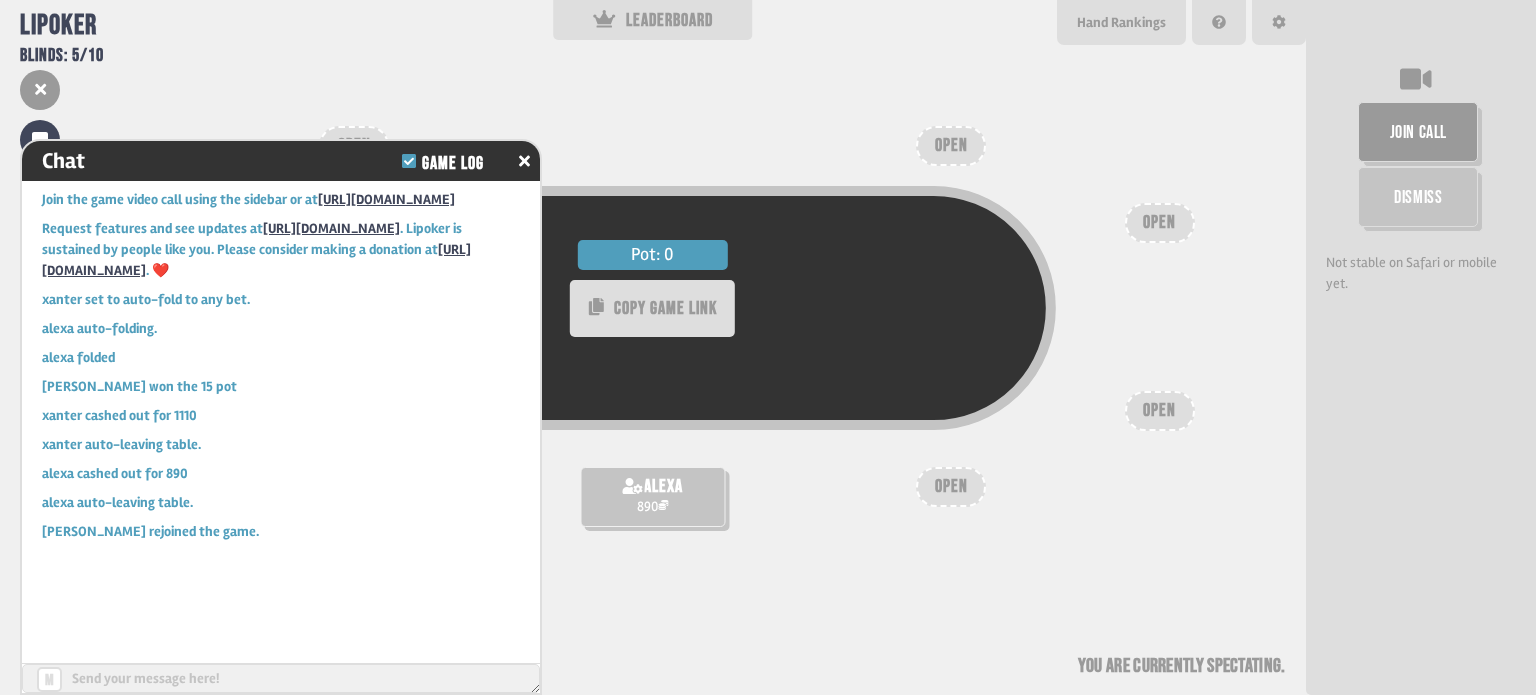 scroll, scrollTop: 0, scrollLeft: 0, axis: both 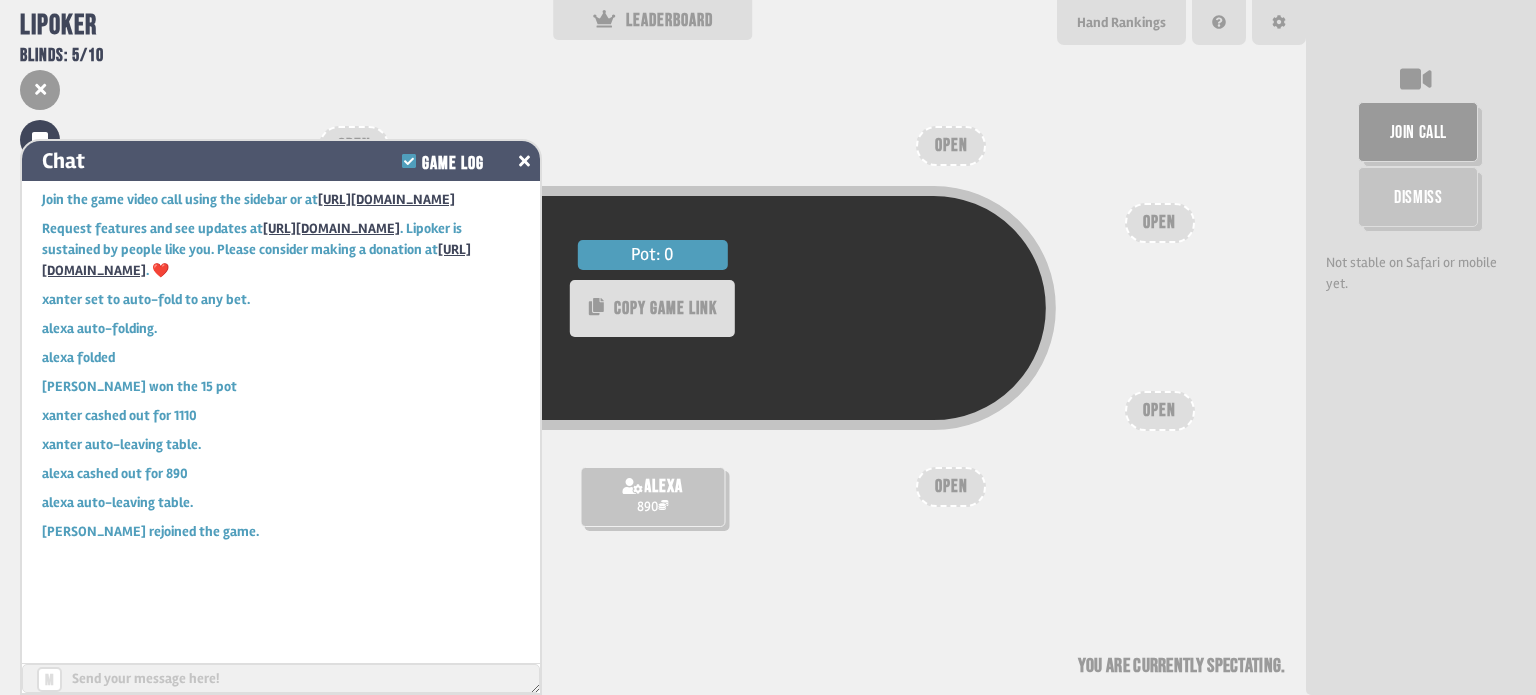 click on "Chat   Game Log" at bounding box center (281, 161) 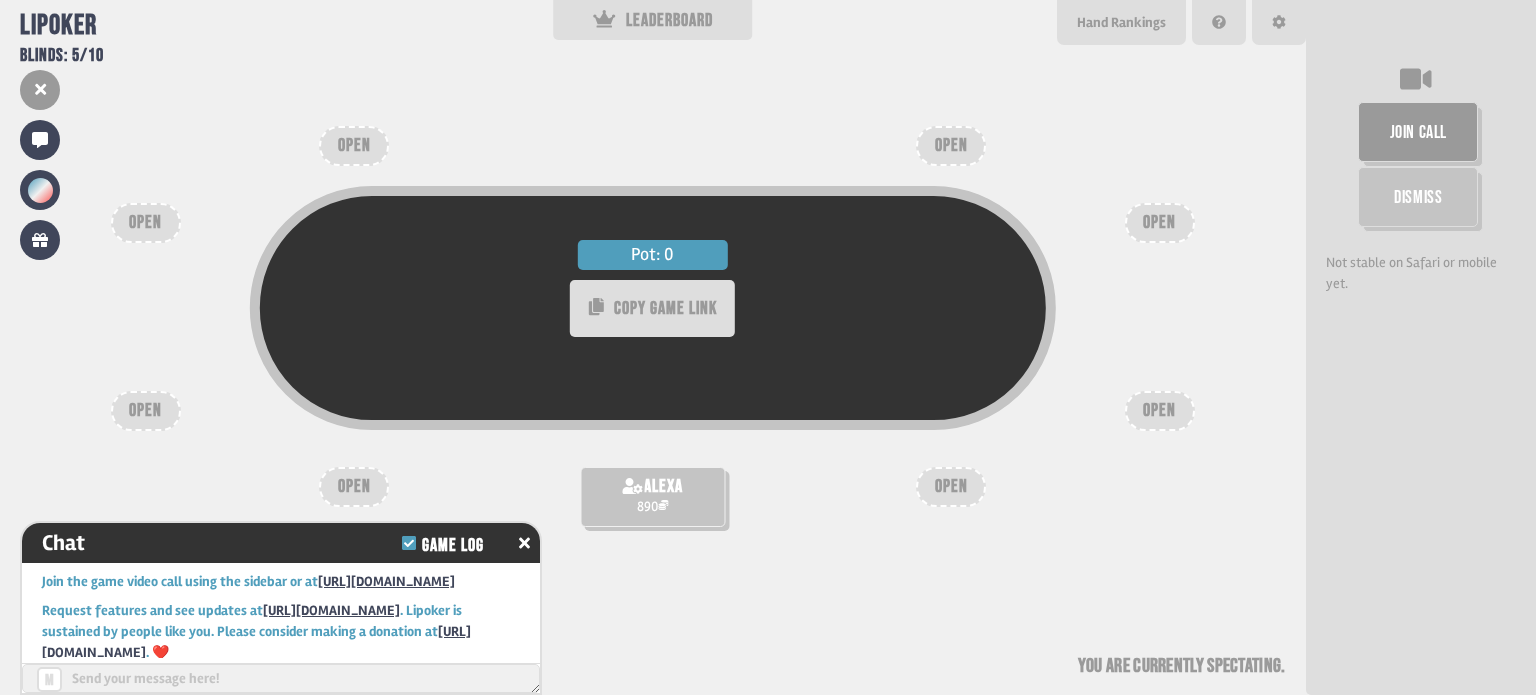 scroll, scrollTop: 294, scrollLeft: 0, axis: vertical 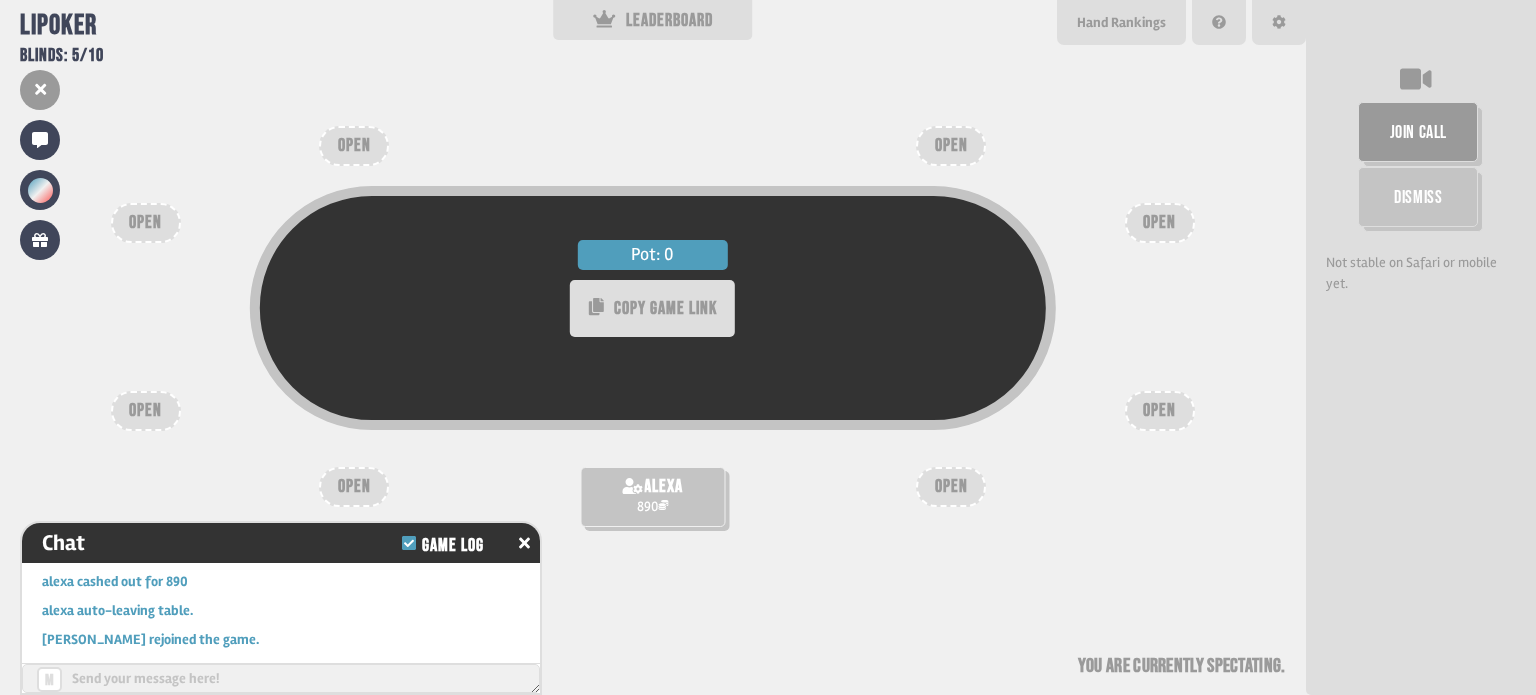 drag, startPoint x: 352, startPoint y: 479, endPoint x: 385, endPoint y: 474, distance: 33.37664 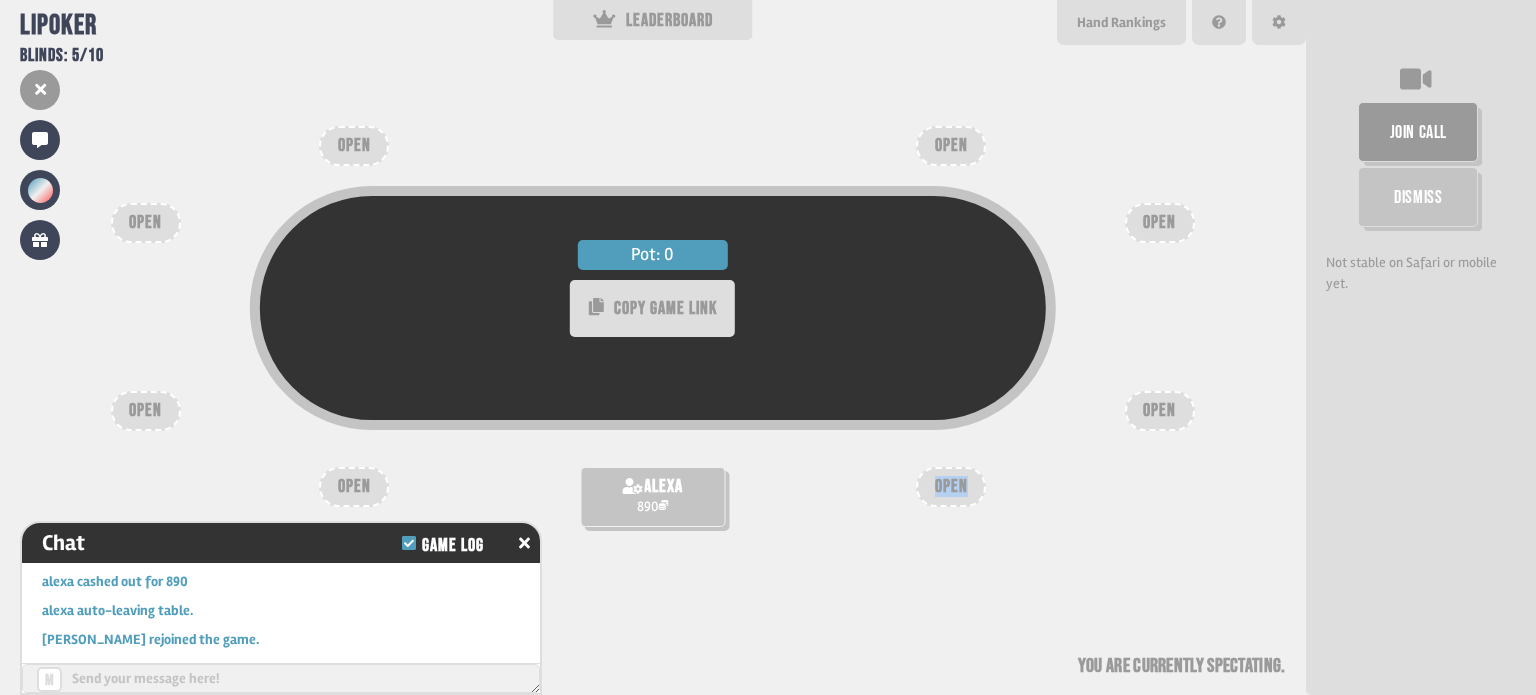click on "OPEN" at bounding box center [951, 487] 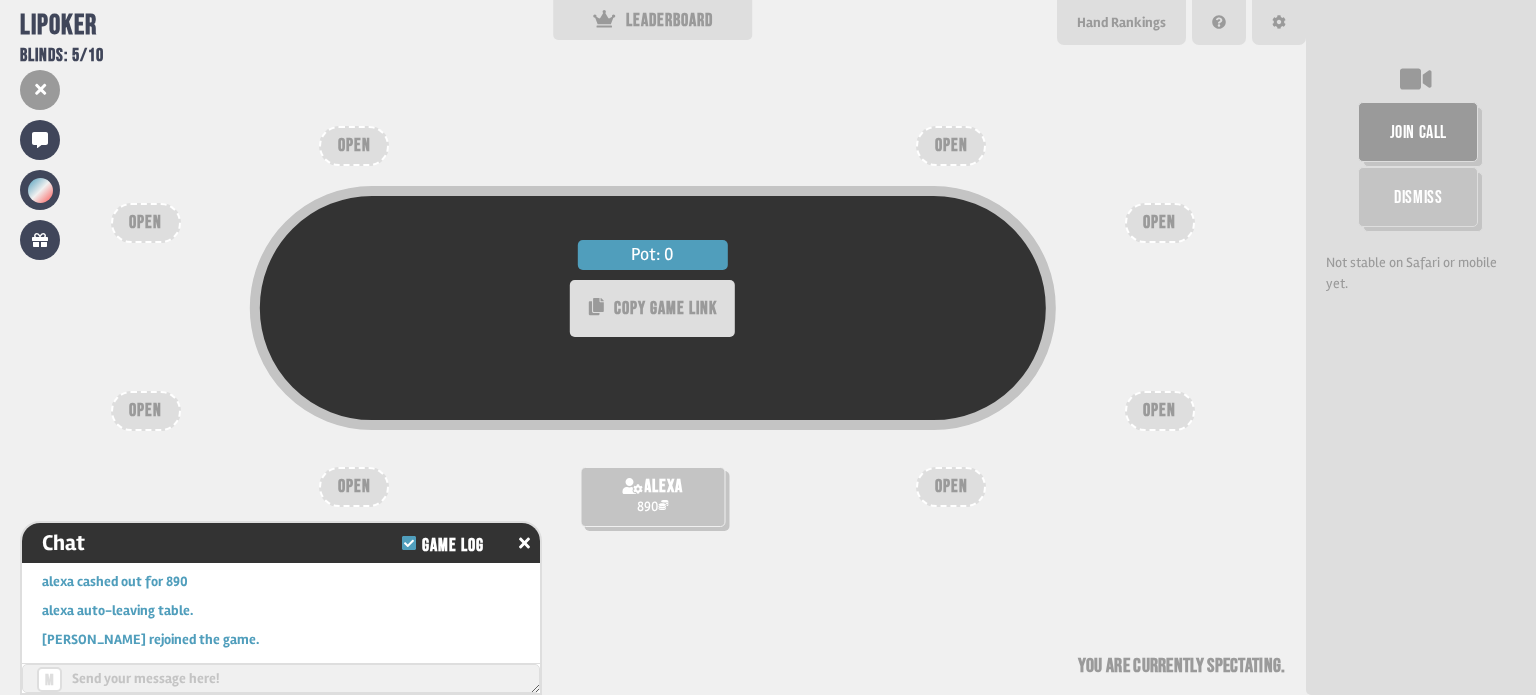 click on "Pot: 0   COPY GAME LINK alexa 890  OPEN OPEN OPEN OPEN OPEN OPEN OPEN OPEN You are currently spectating" at bounding box center [653, 347] 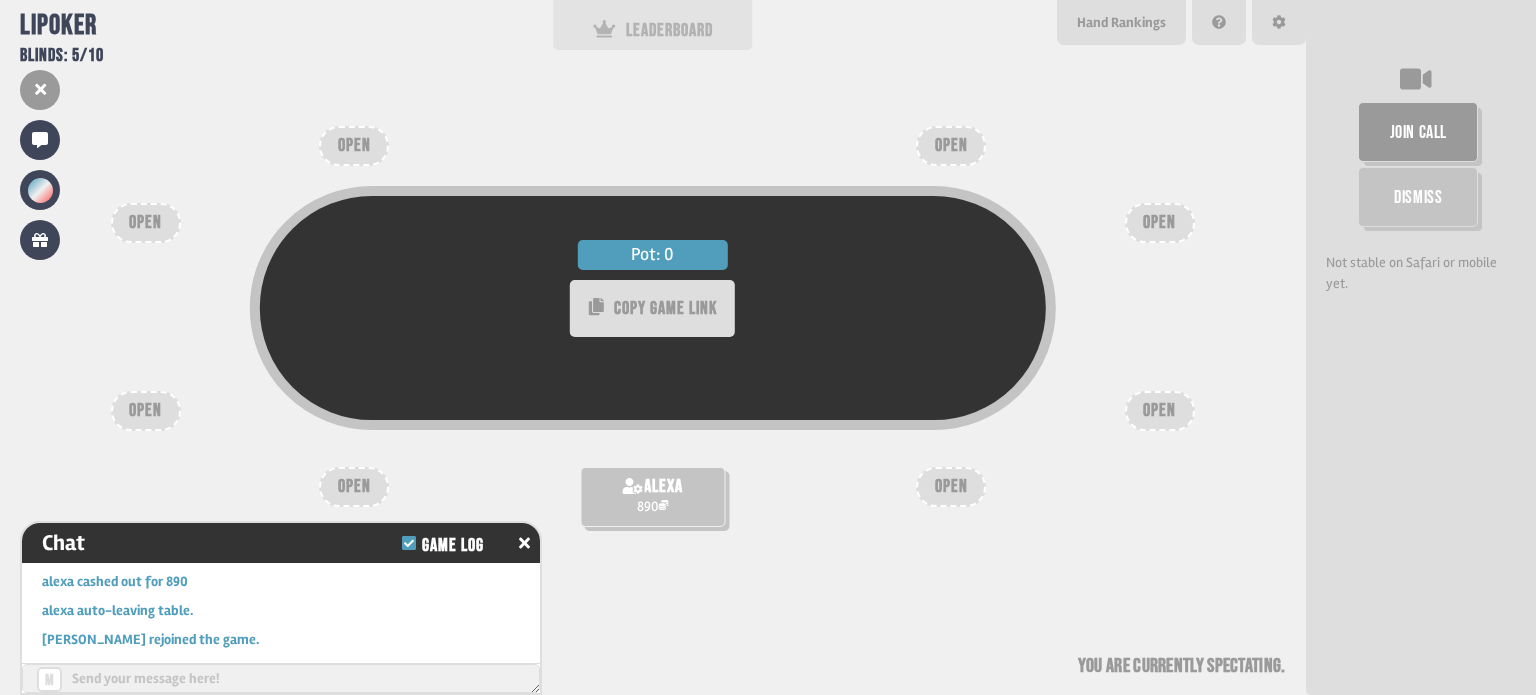 click on "LEADERBOARD" at bounding box center [653, 30] 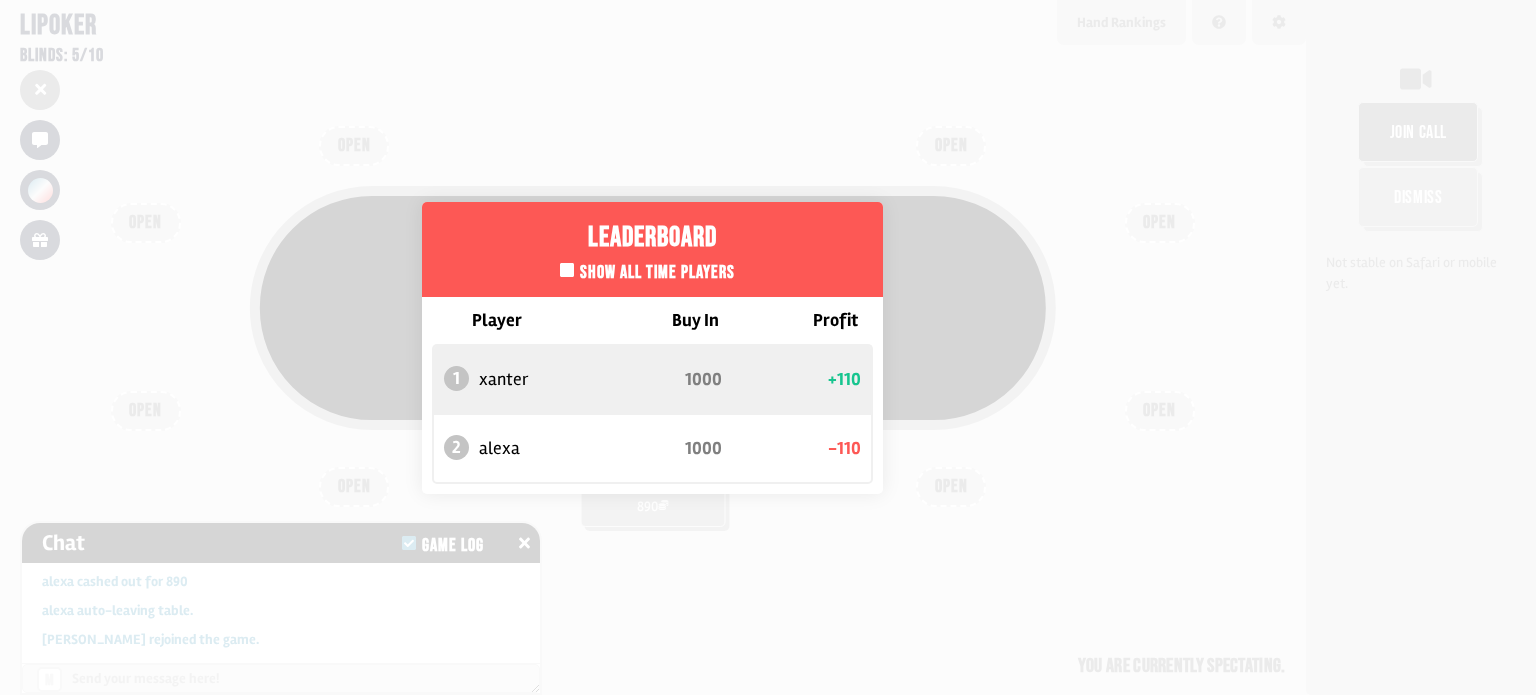 click on "Leaderboard   Show all time players Player Buy In Profit 1 xanter 1000 +110 2 alexa 1000 -110" at bounding box center [653, 347] 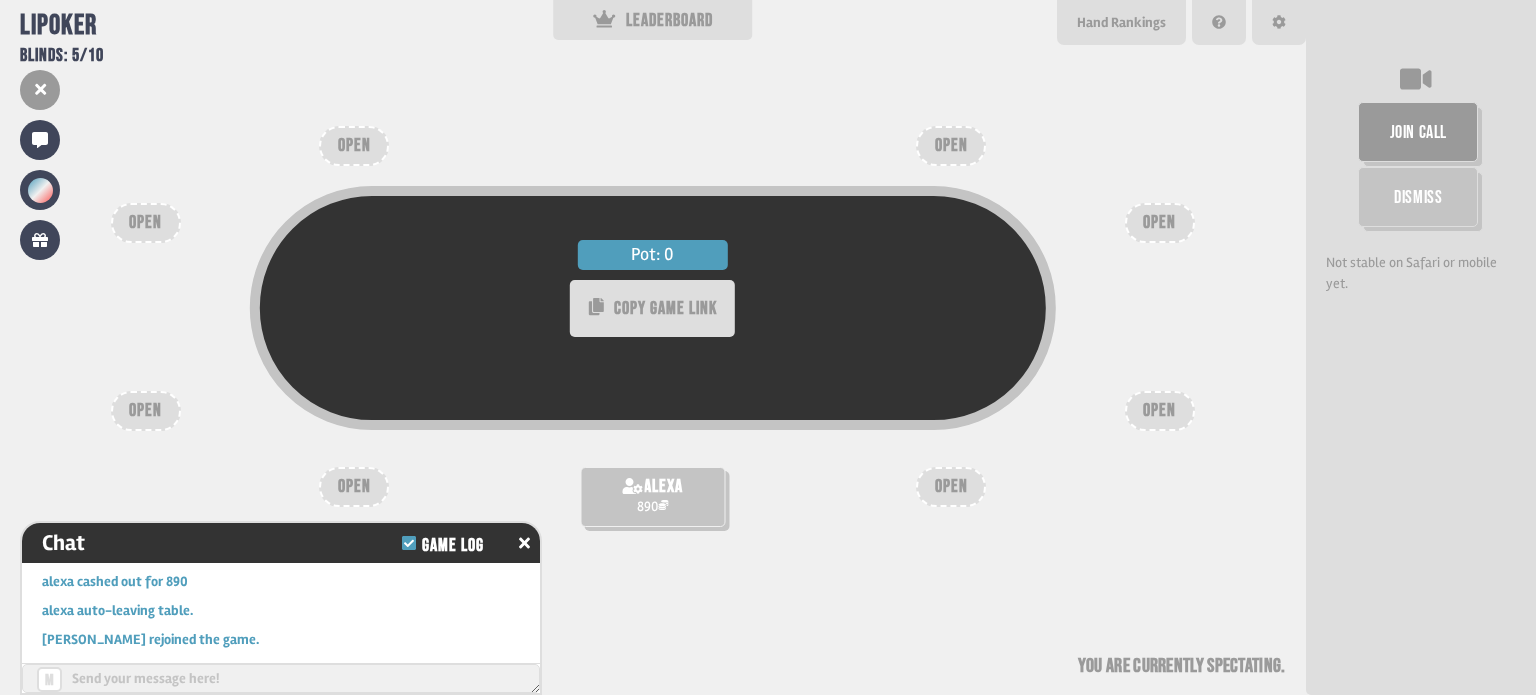 click on "OPEN" at bounding box center [951, 487] 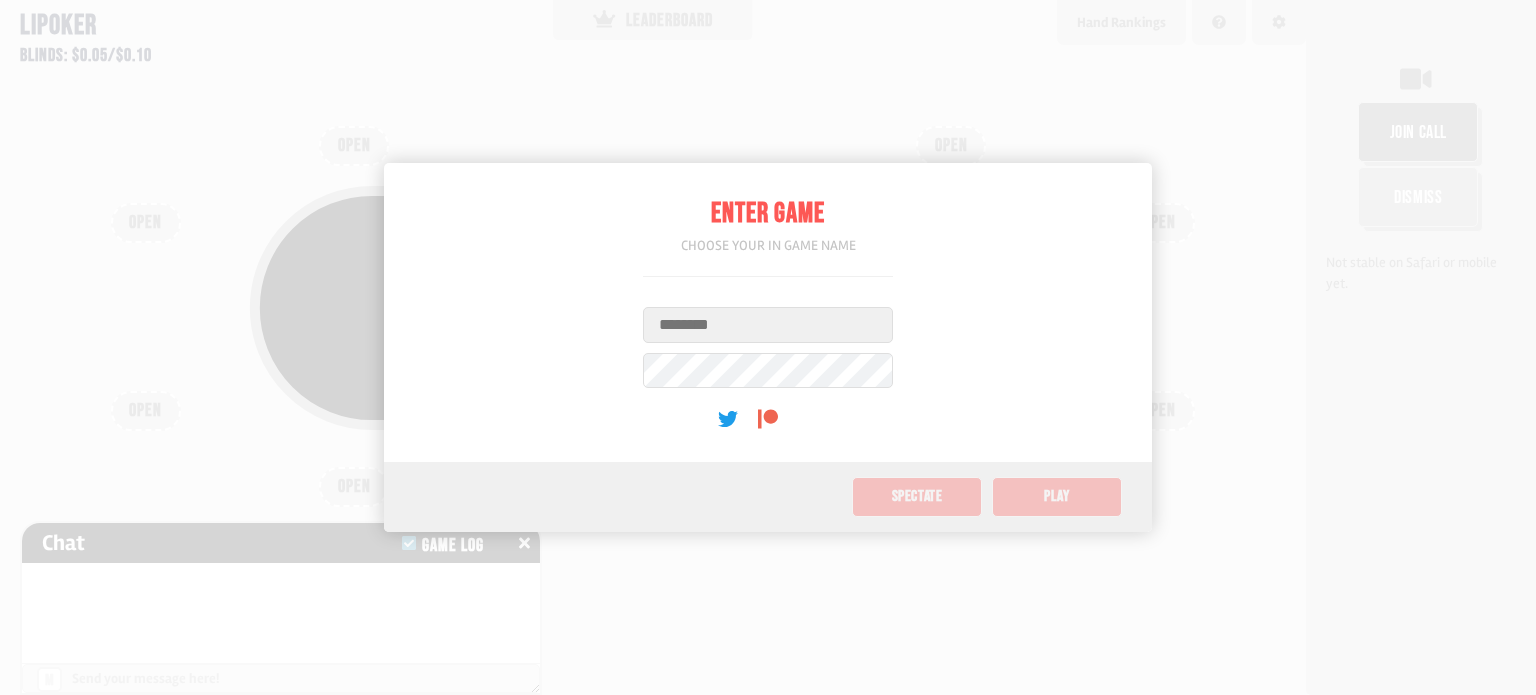 scroll, scrollTop: 0, scrollLeft: 0, axis: both 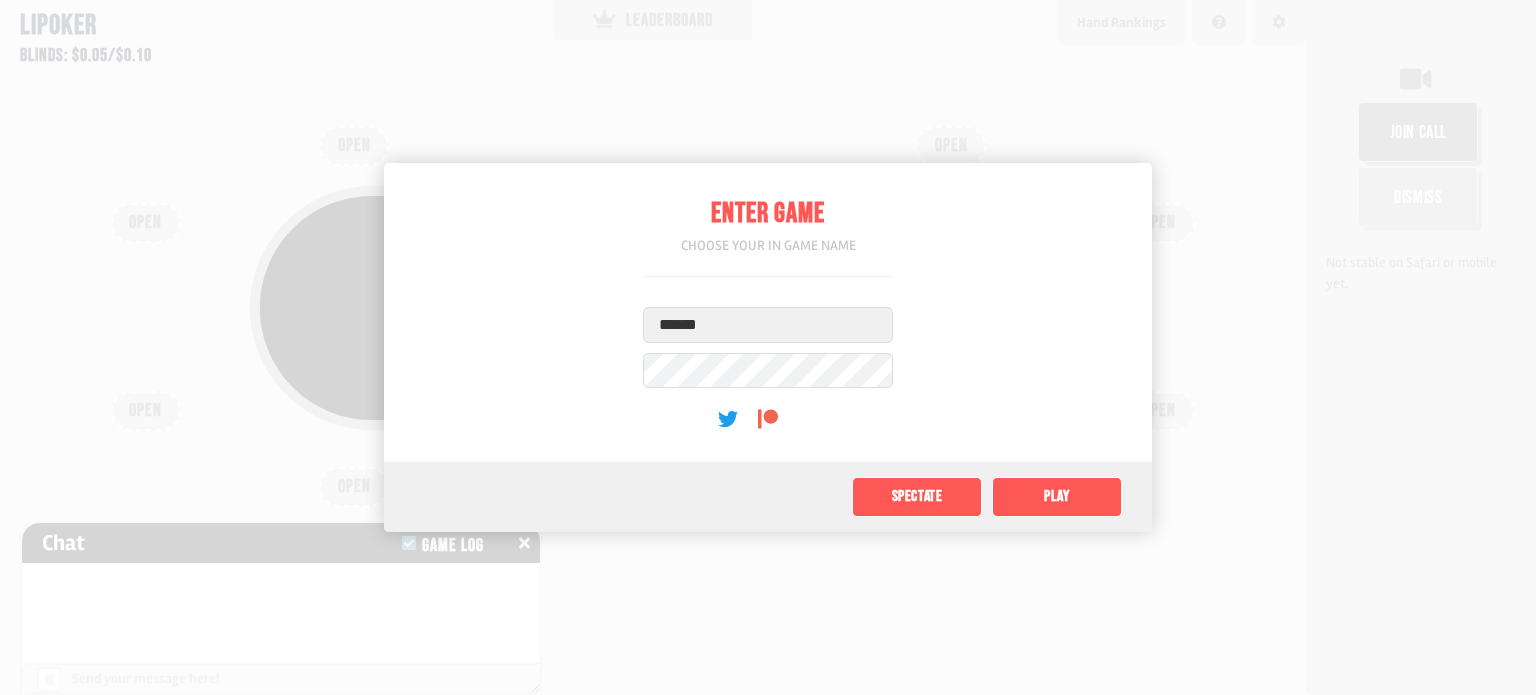 type on "******" 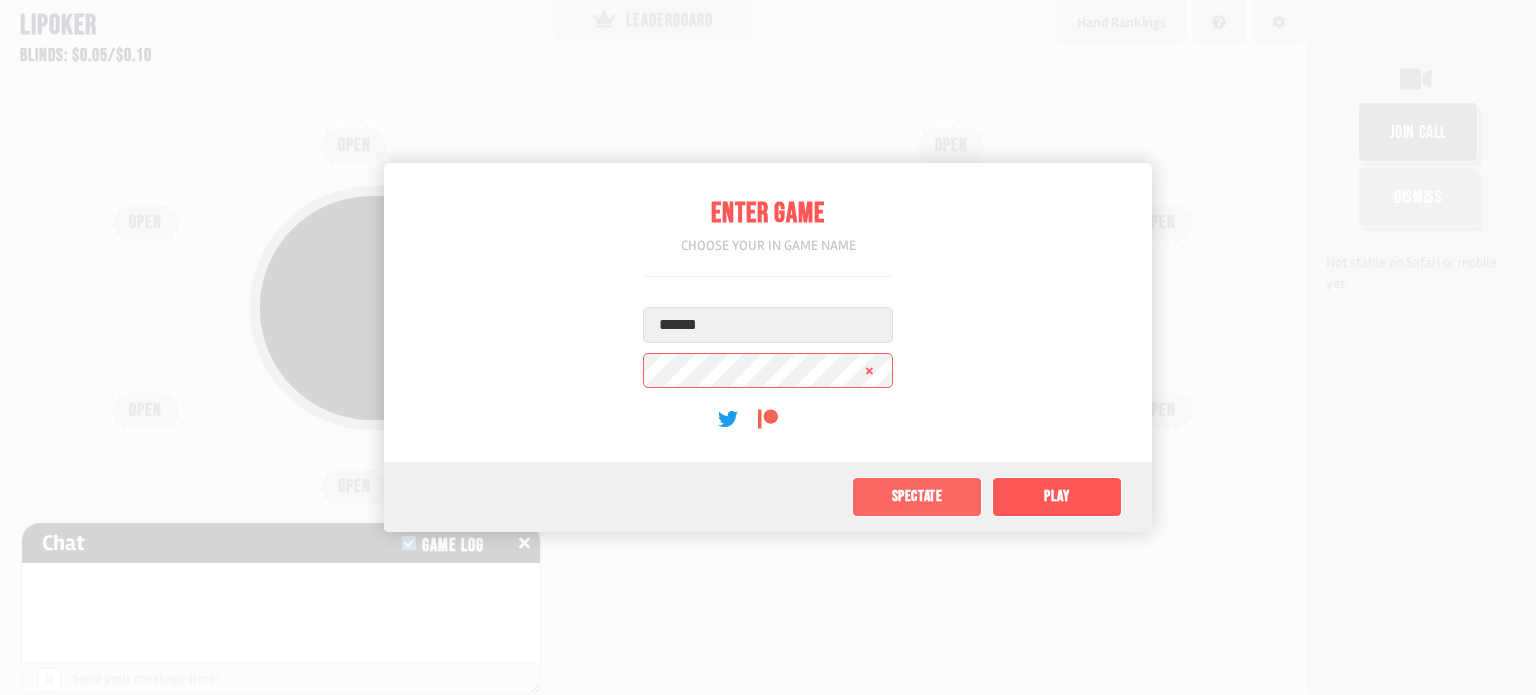 click on "Spectate" 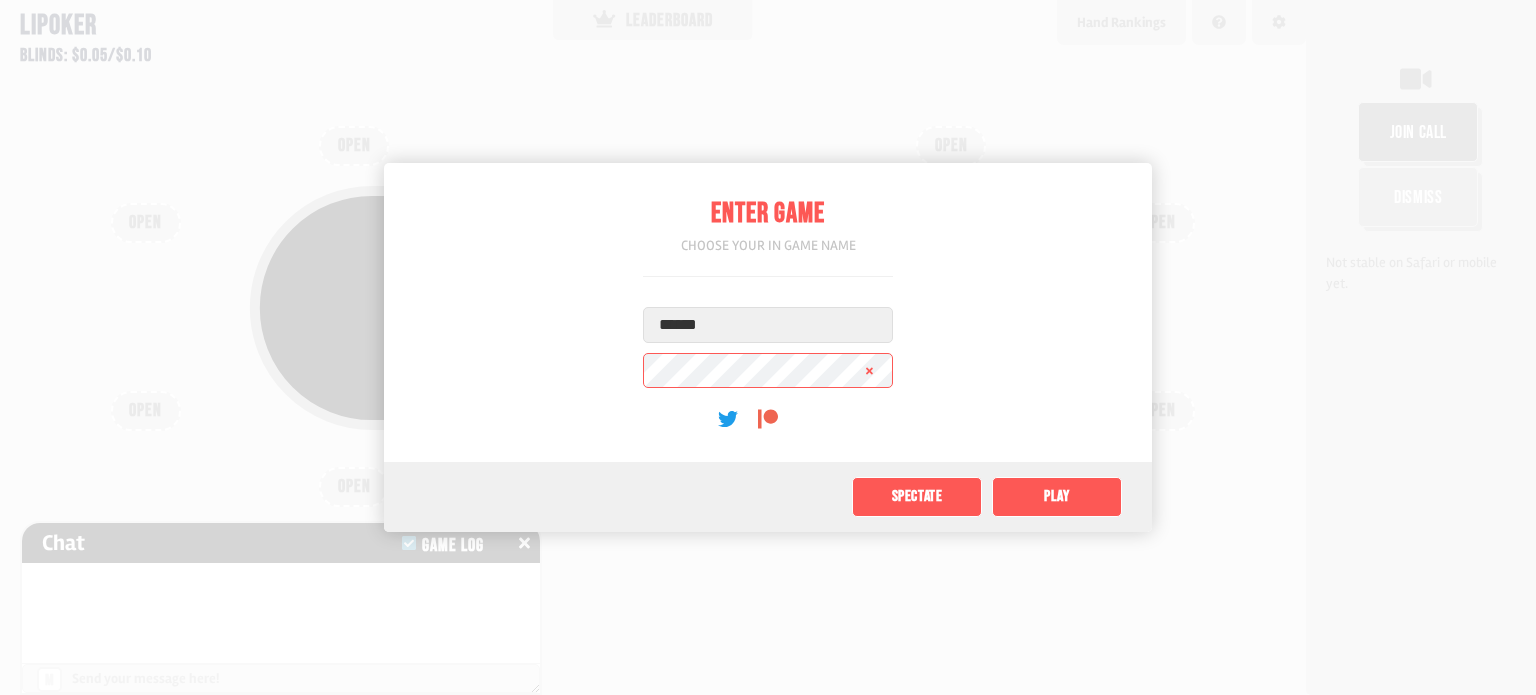 click 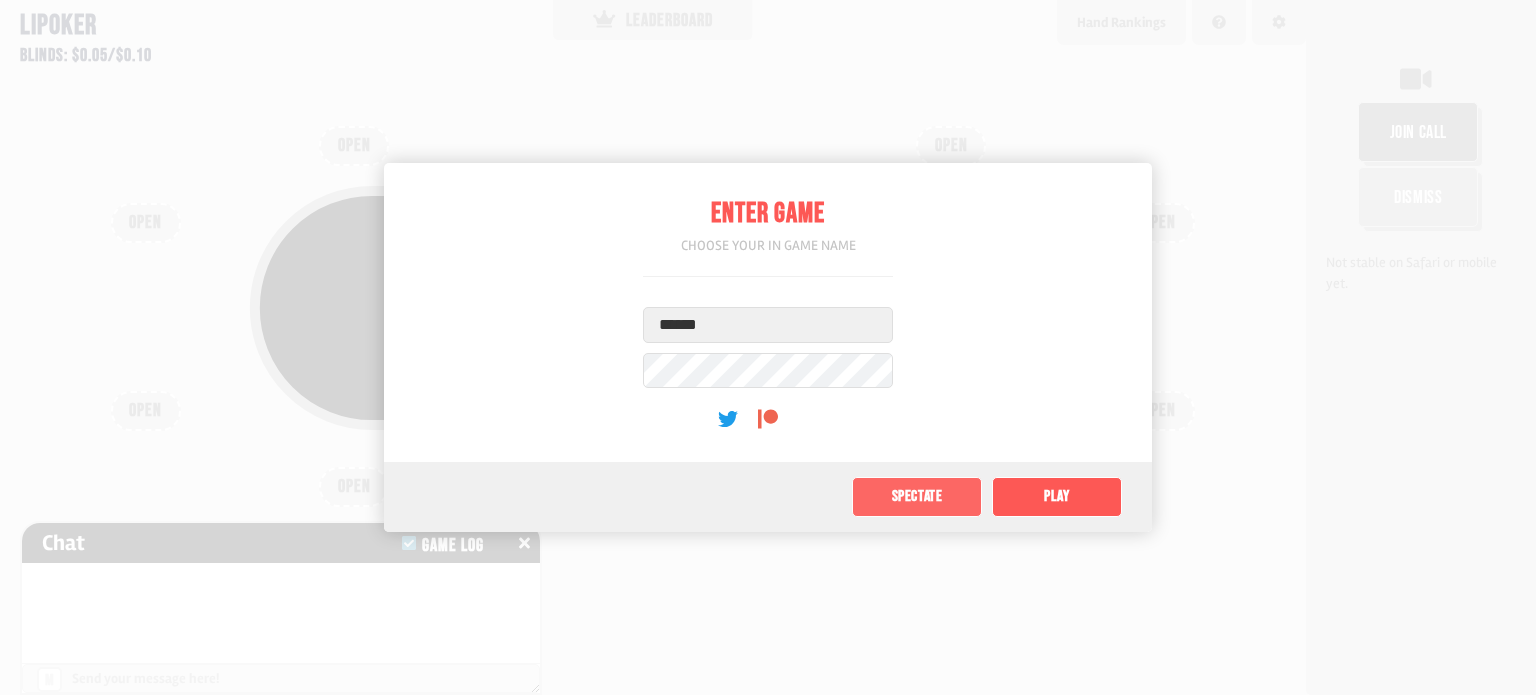 click on "Spectate" 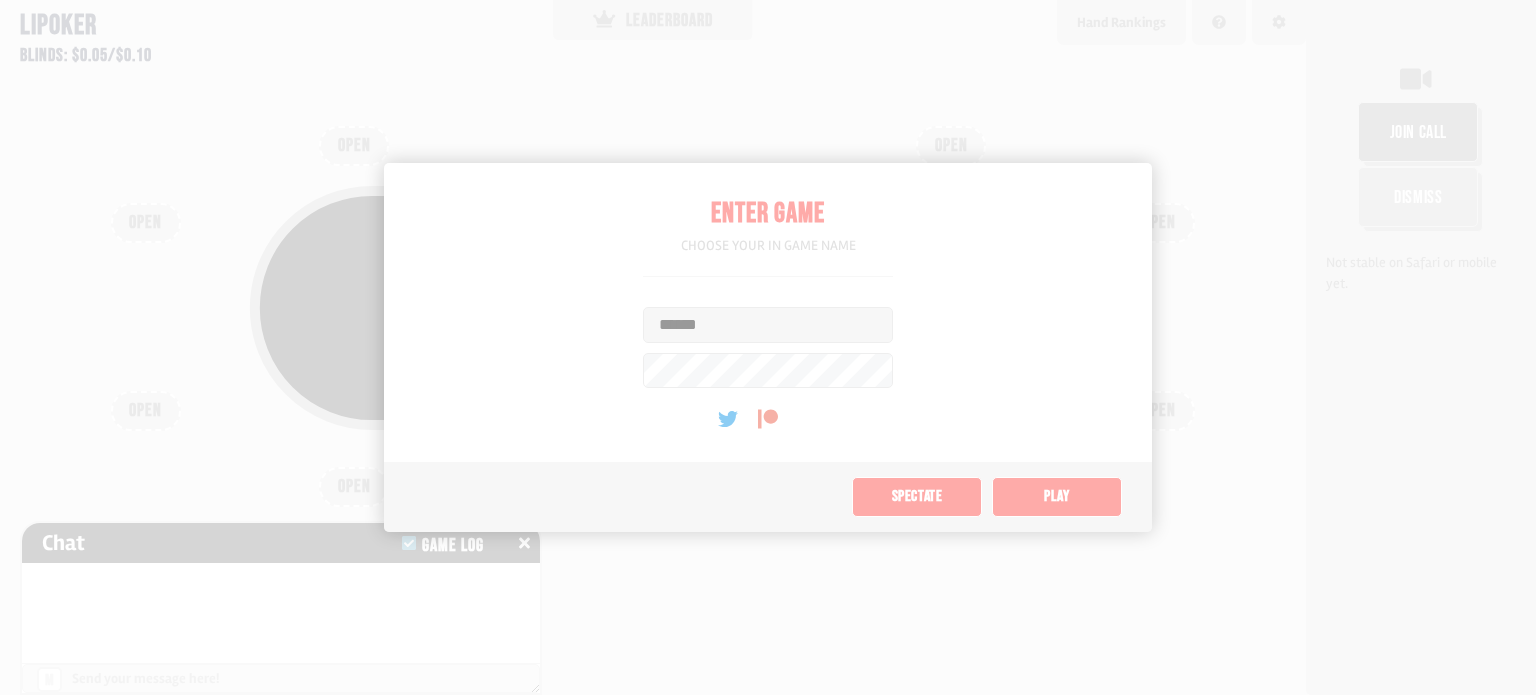 type 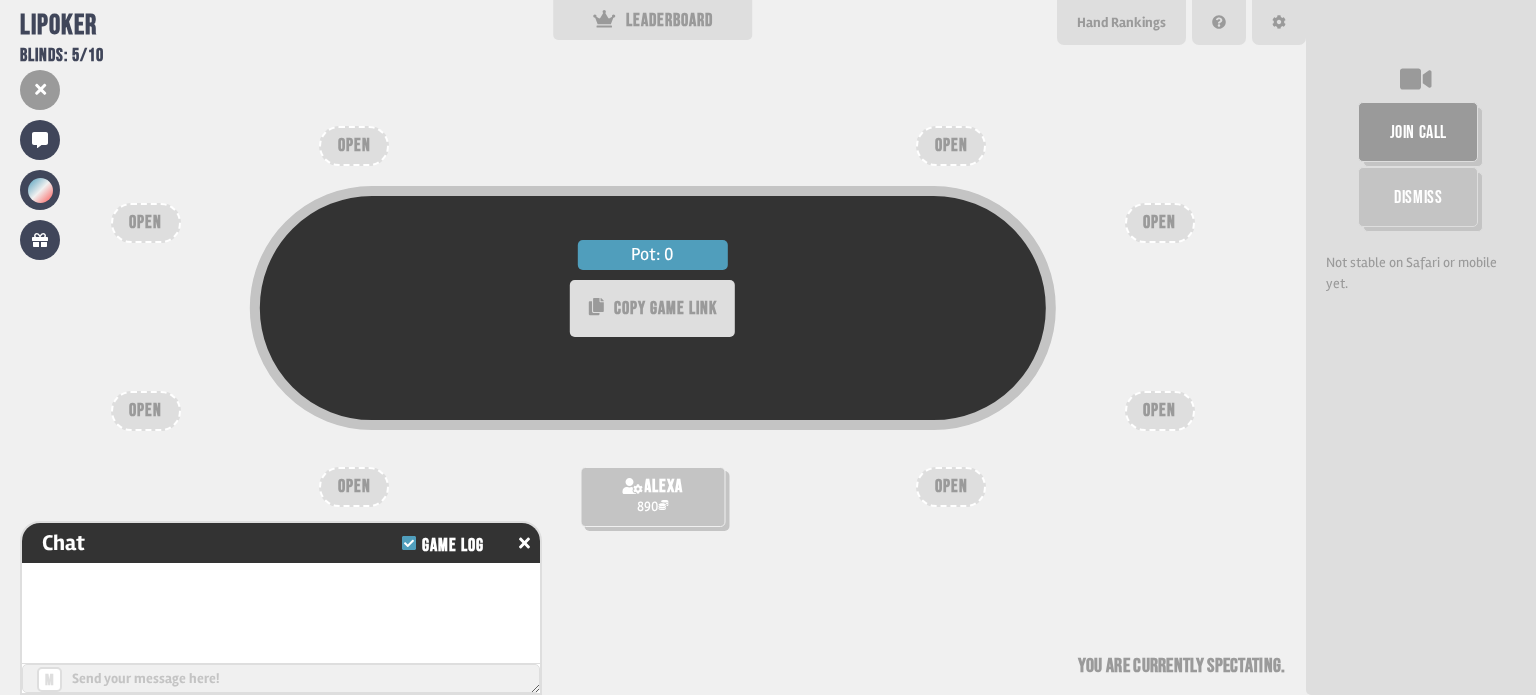click on "OPEN" at bounding box center (354, 487) 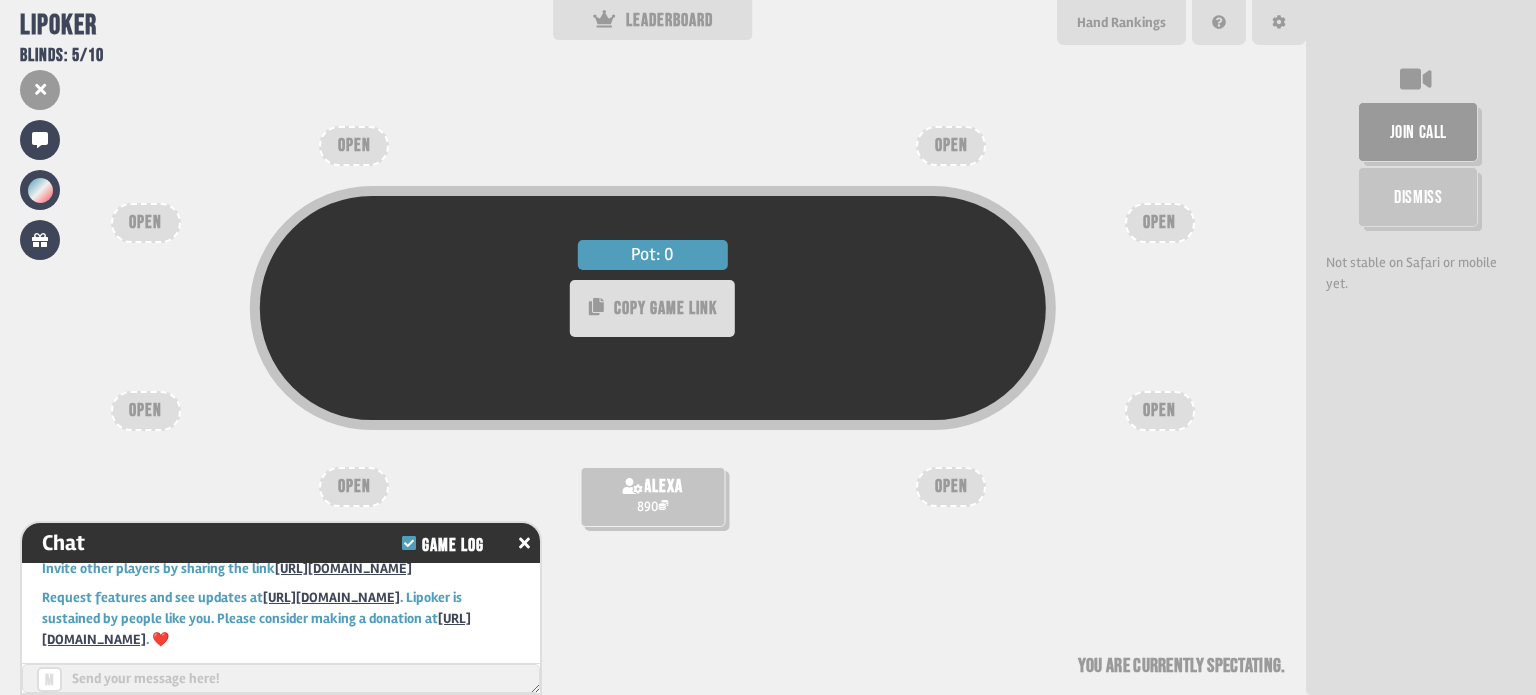 click 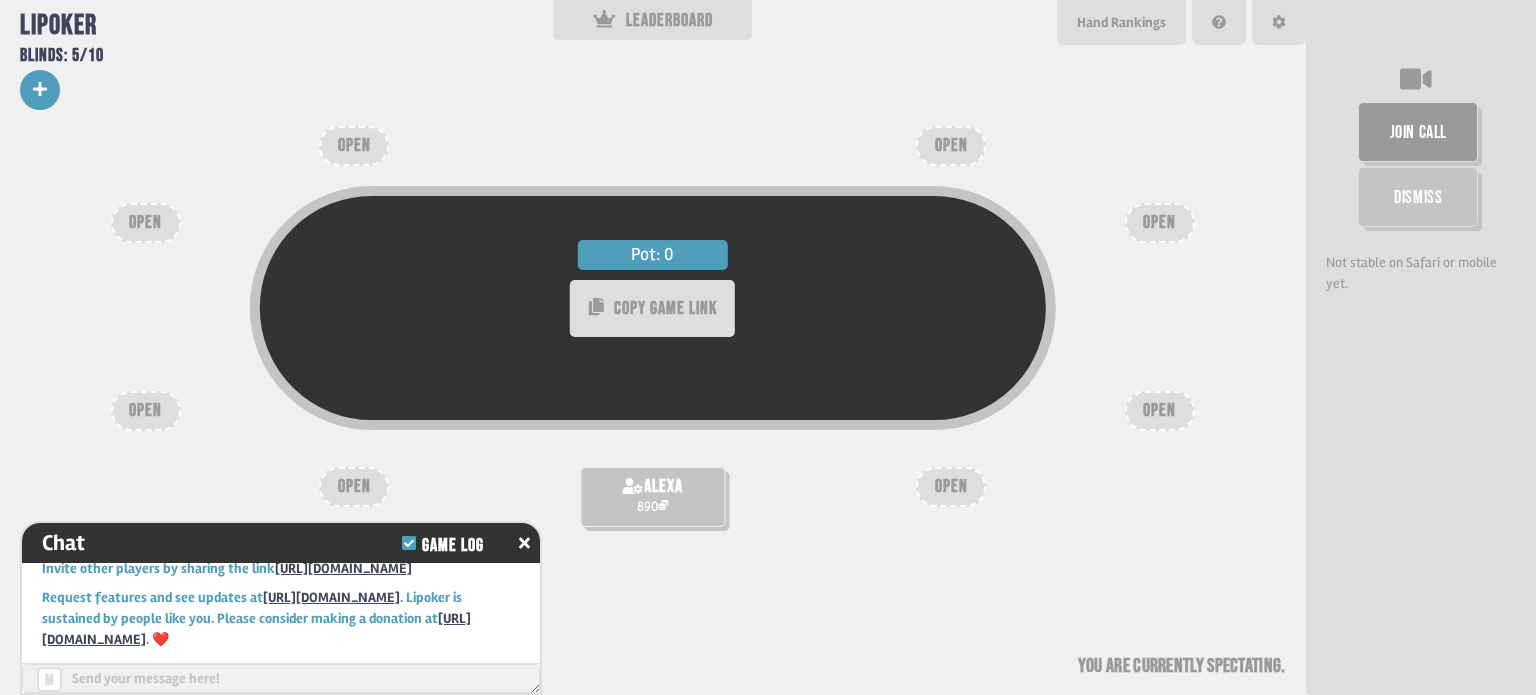 click 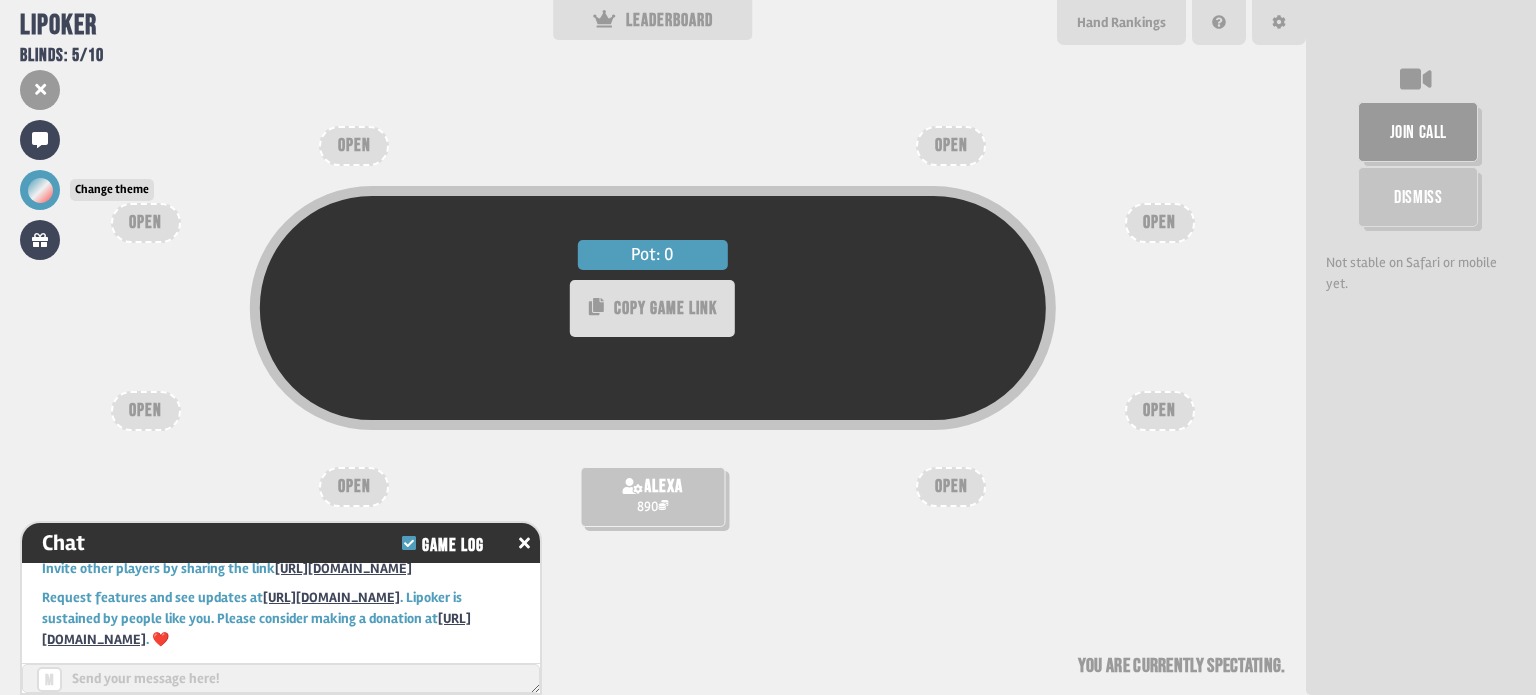 click at bounding box center [40, 190] 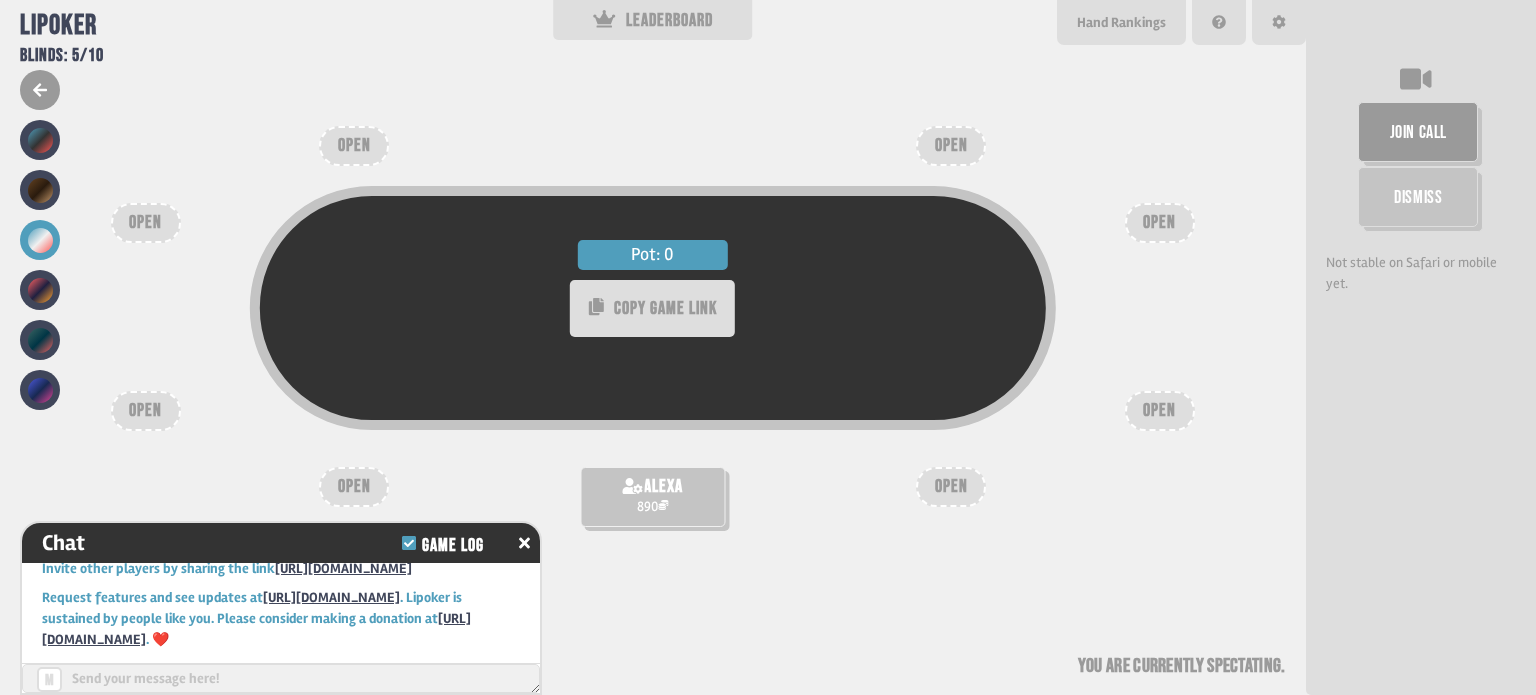 click 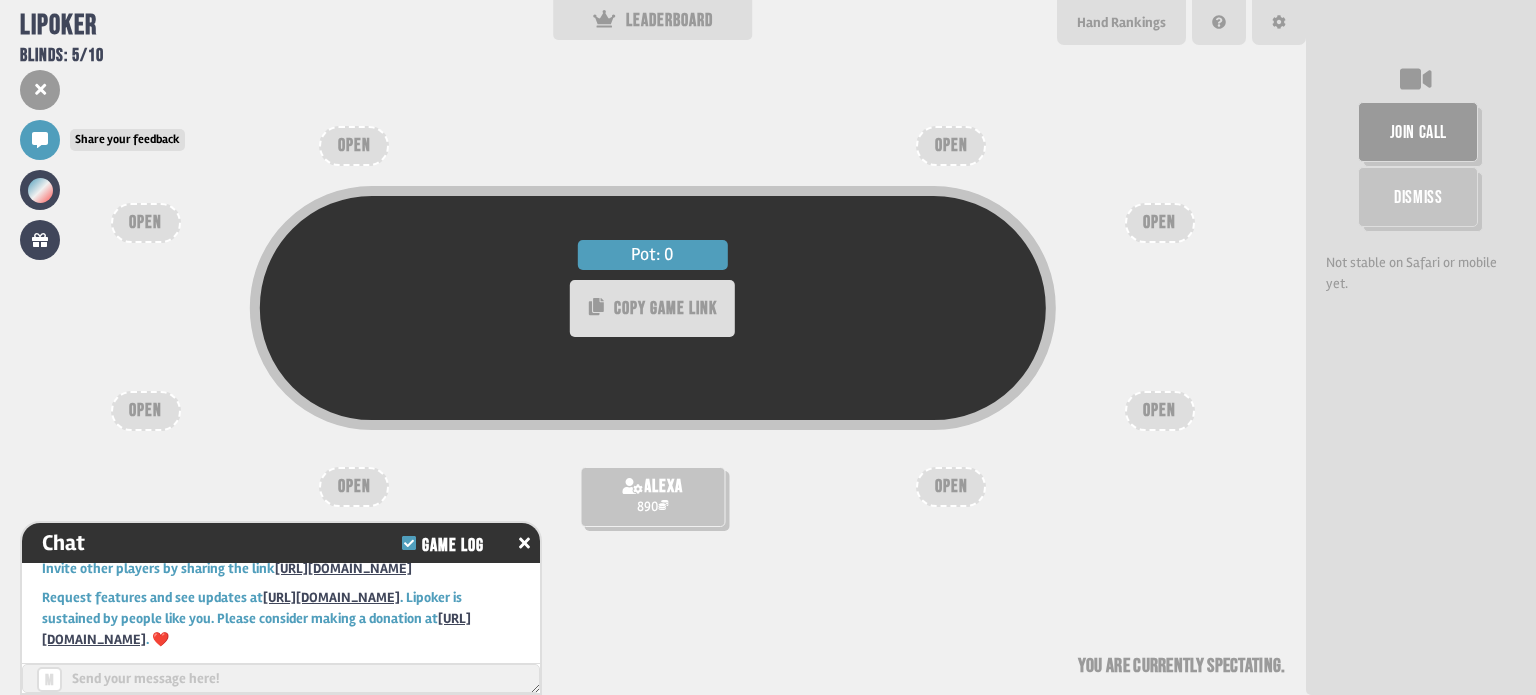 click 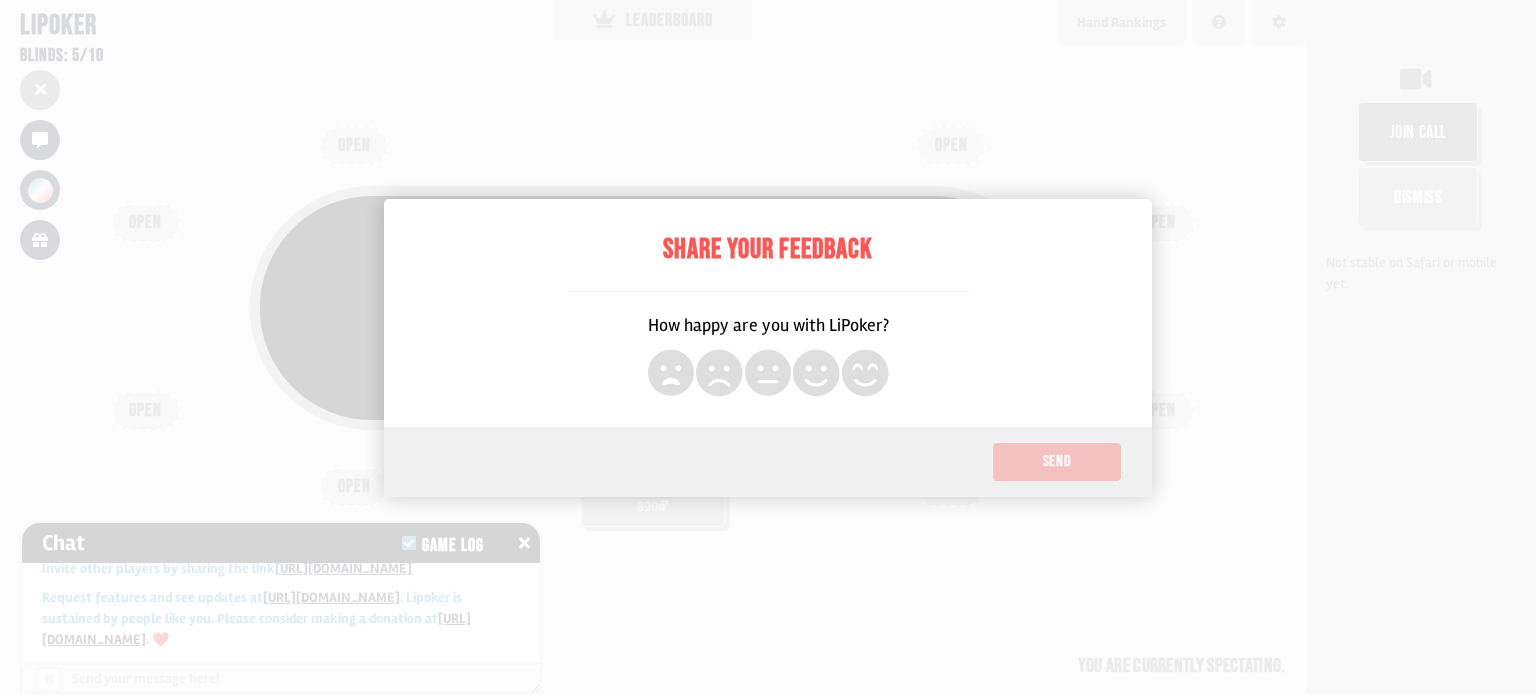 click at bounding box center [768, 347] 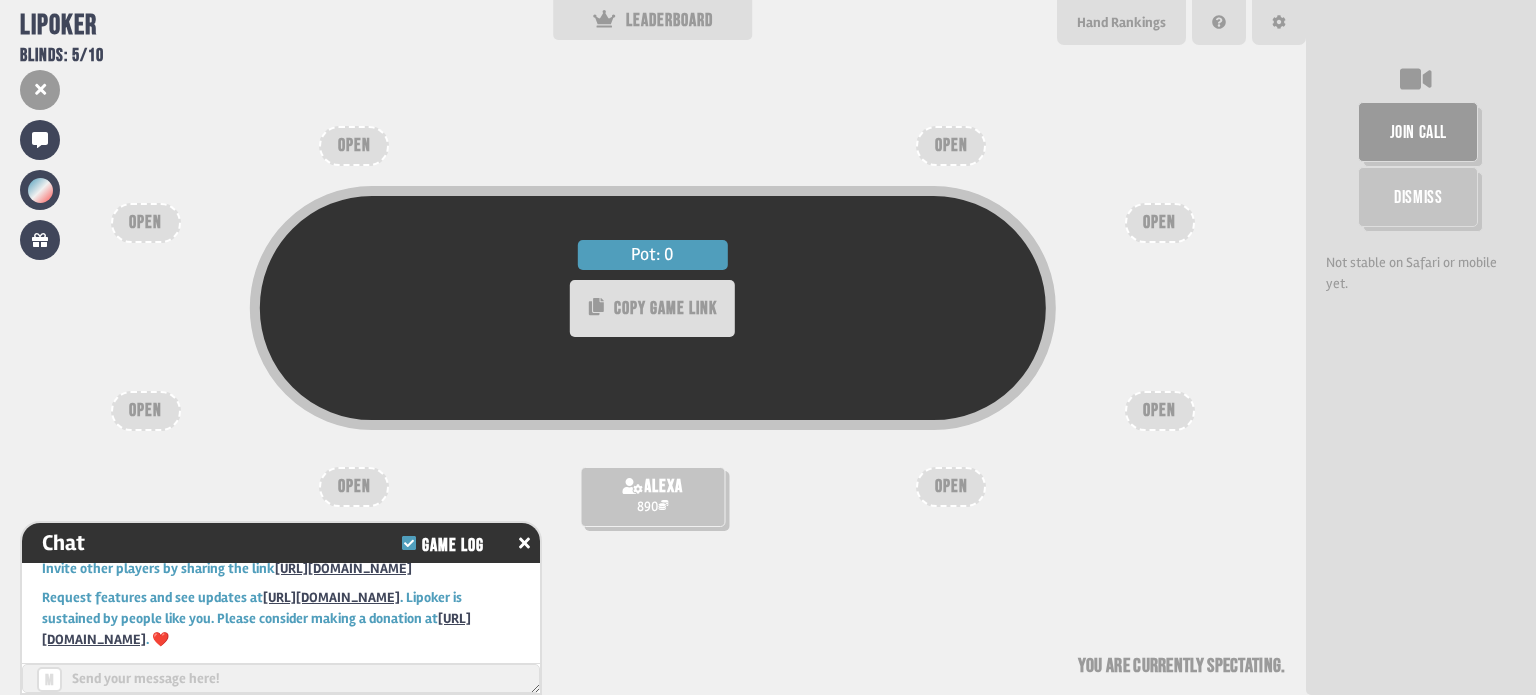 click on "OPEN" at bounding box center (354, 487) 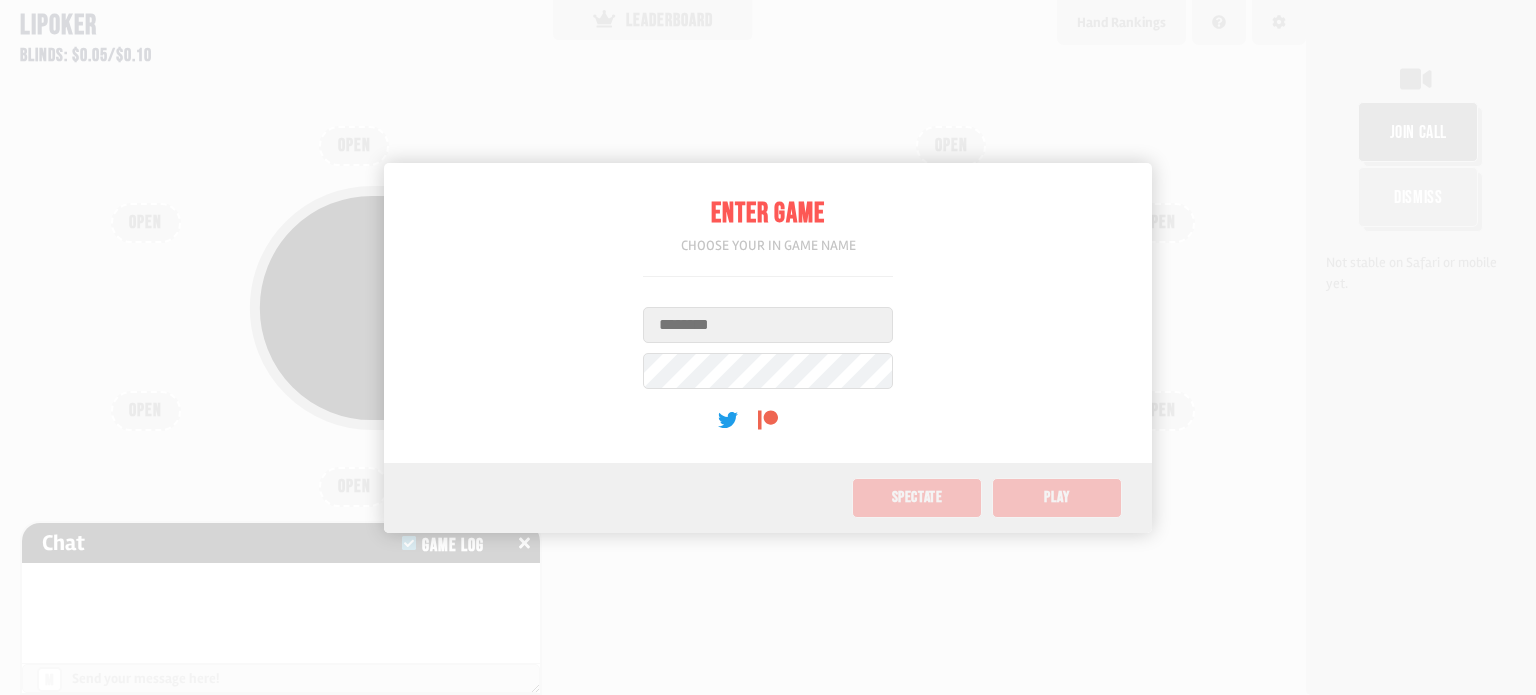 scroll, scrollTop: 0, scrollLeft: 0, axis: both 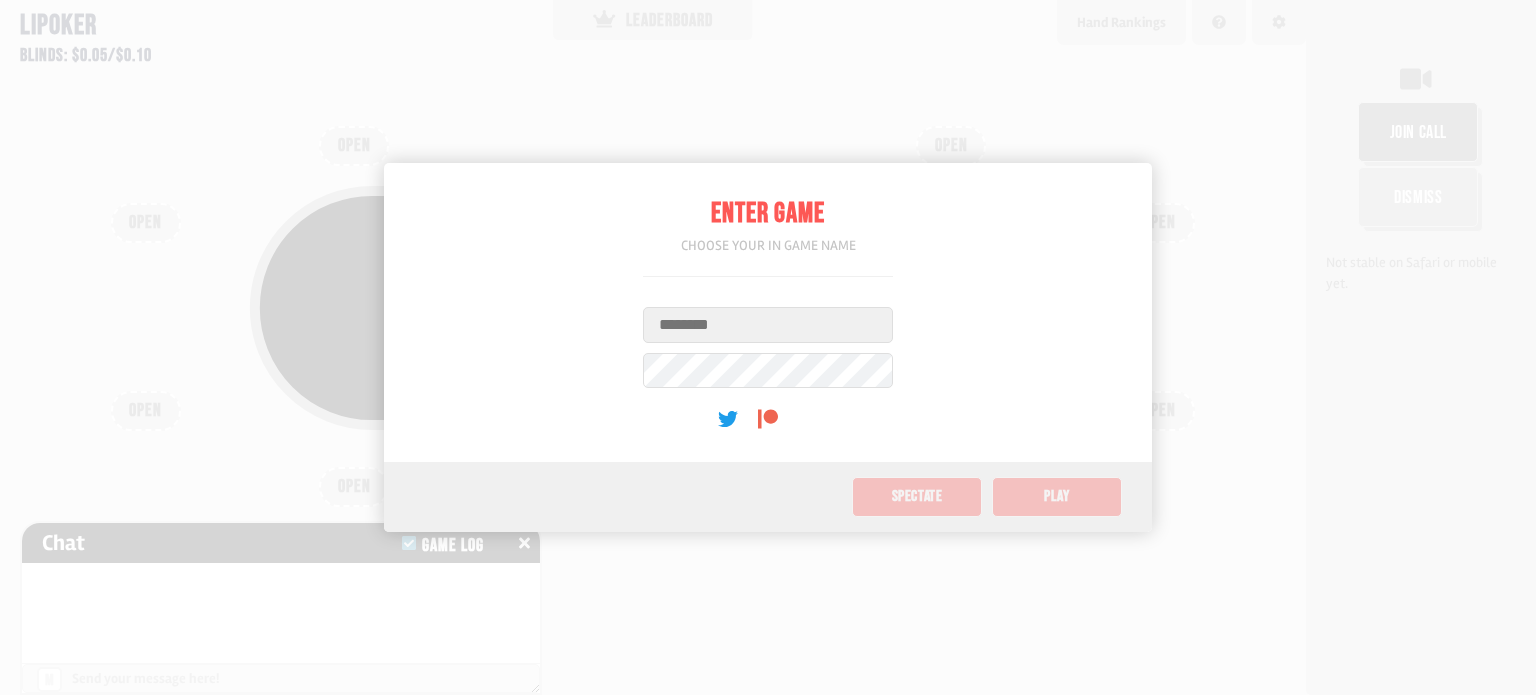 click on "Username" at bounding box center (768, 325) 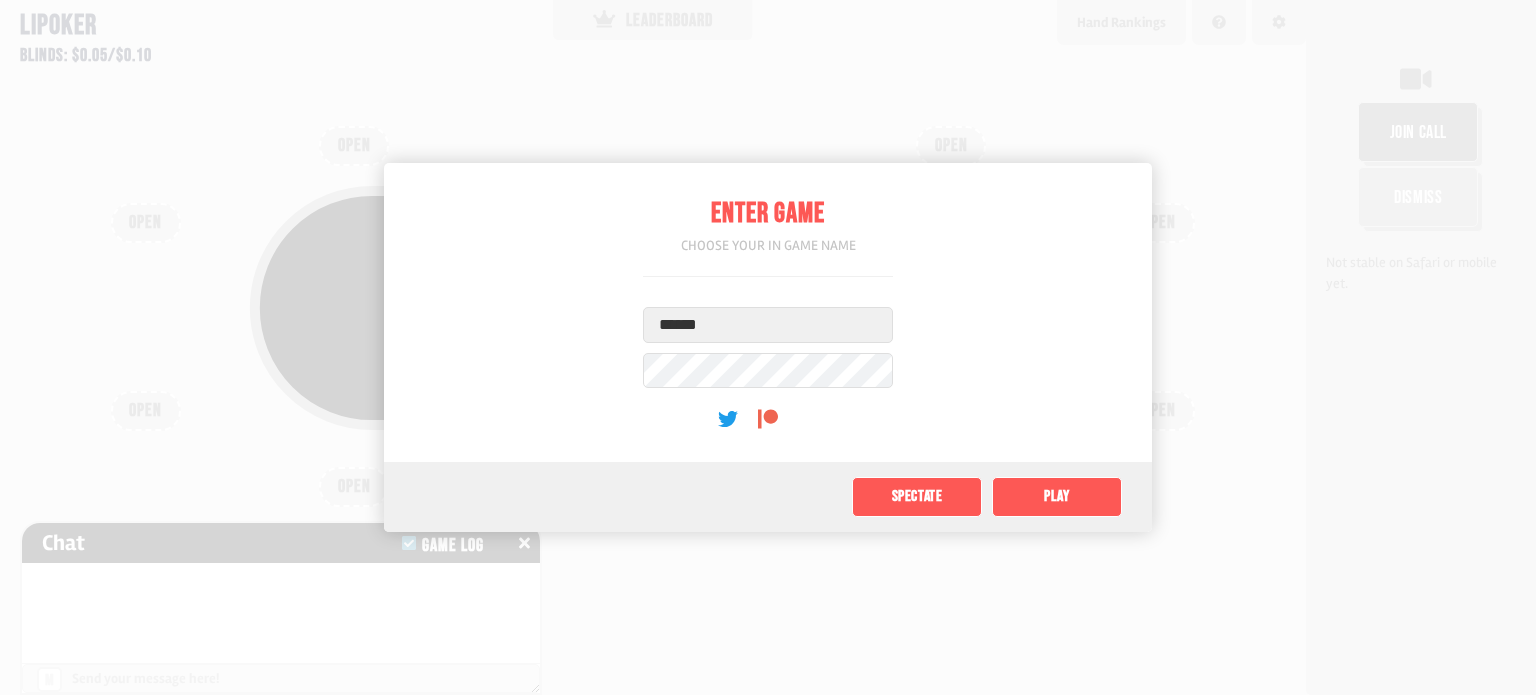 type on "******" 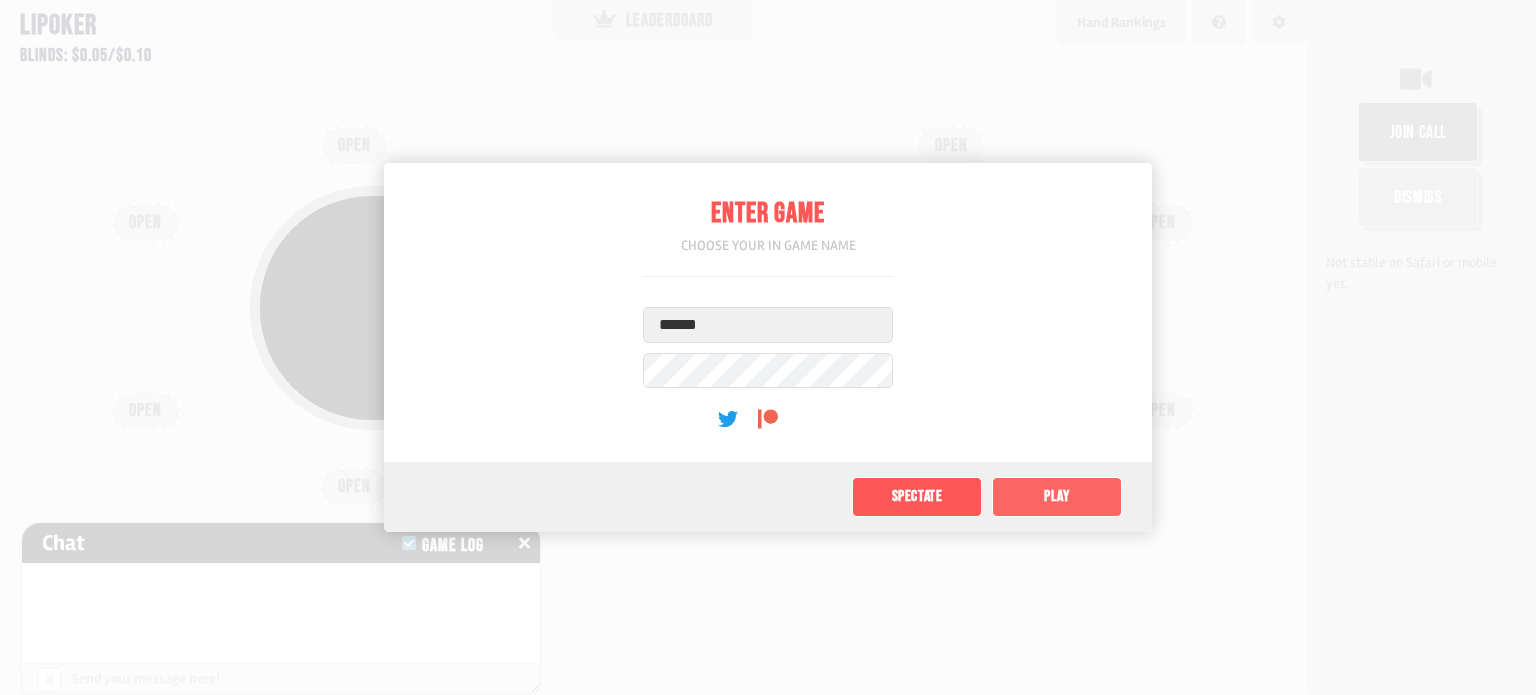 click on "Play" 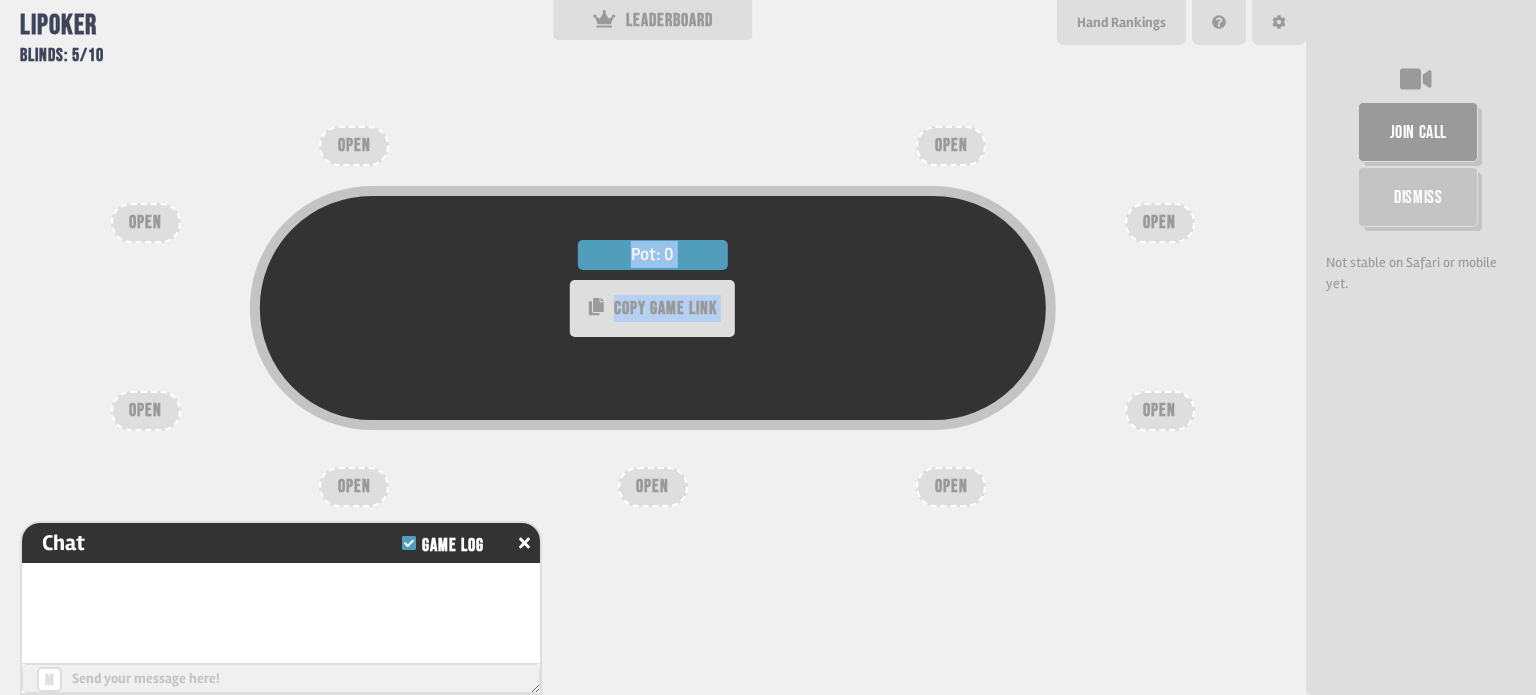 click on "Pot: 0   COPY GAME LINK OPEN OPEN OPEN OPEN OPEN OPEN OPEN OPEN OPEN" at bounding box center [653, 343] 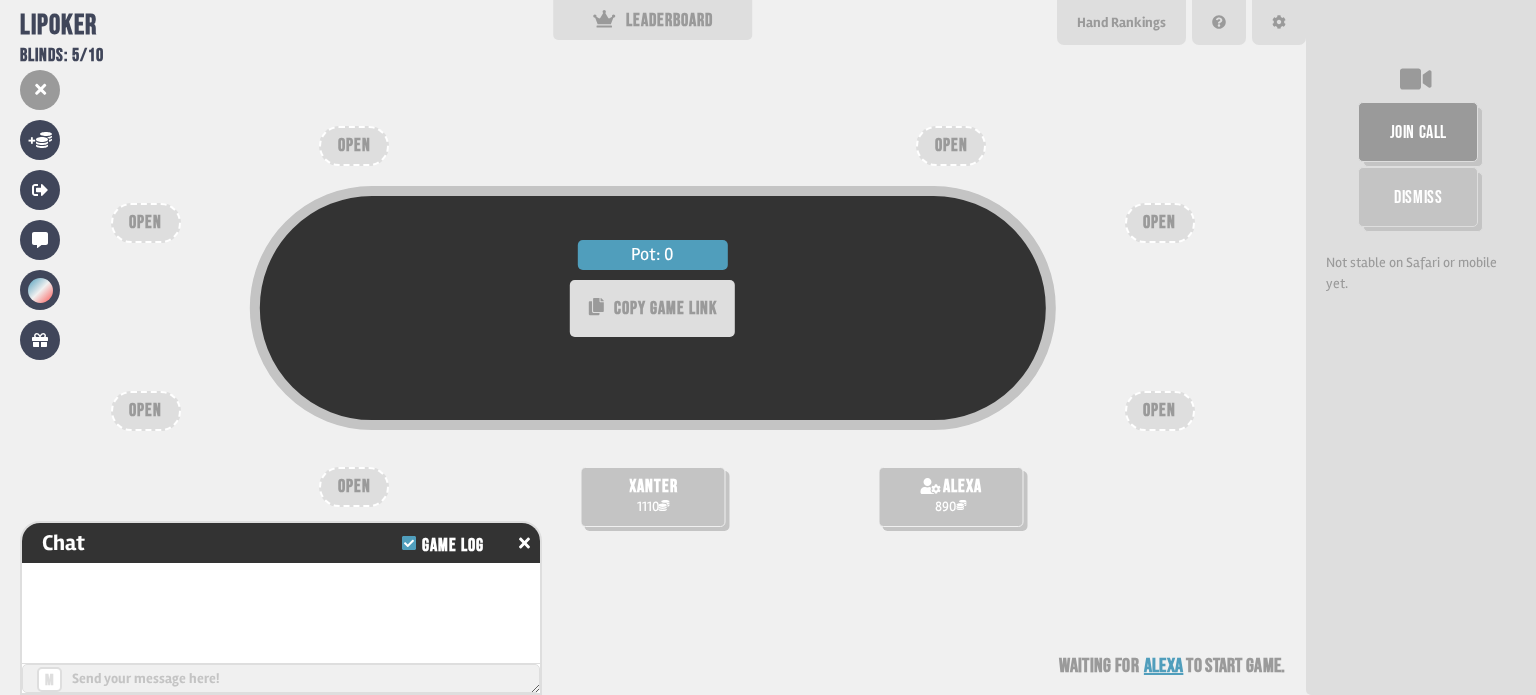 click on "xanter" at bounding box center [653, 487] 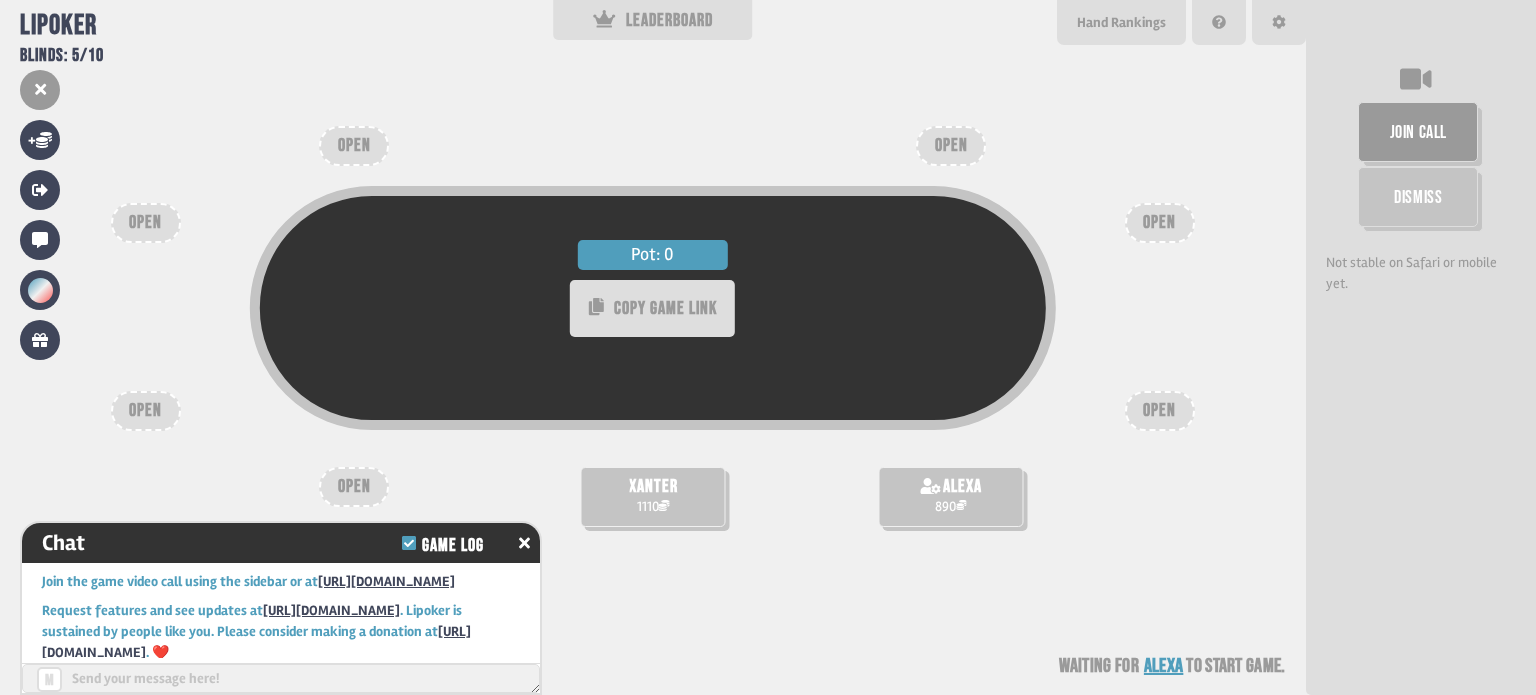 scroll, scrollTop: 32, scrollLeft: 0, axis: vertical 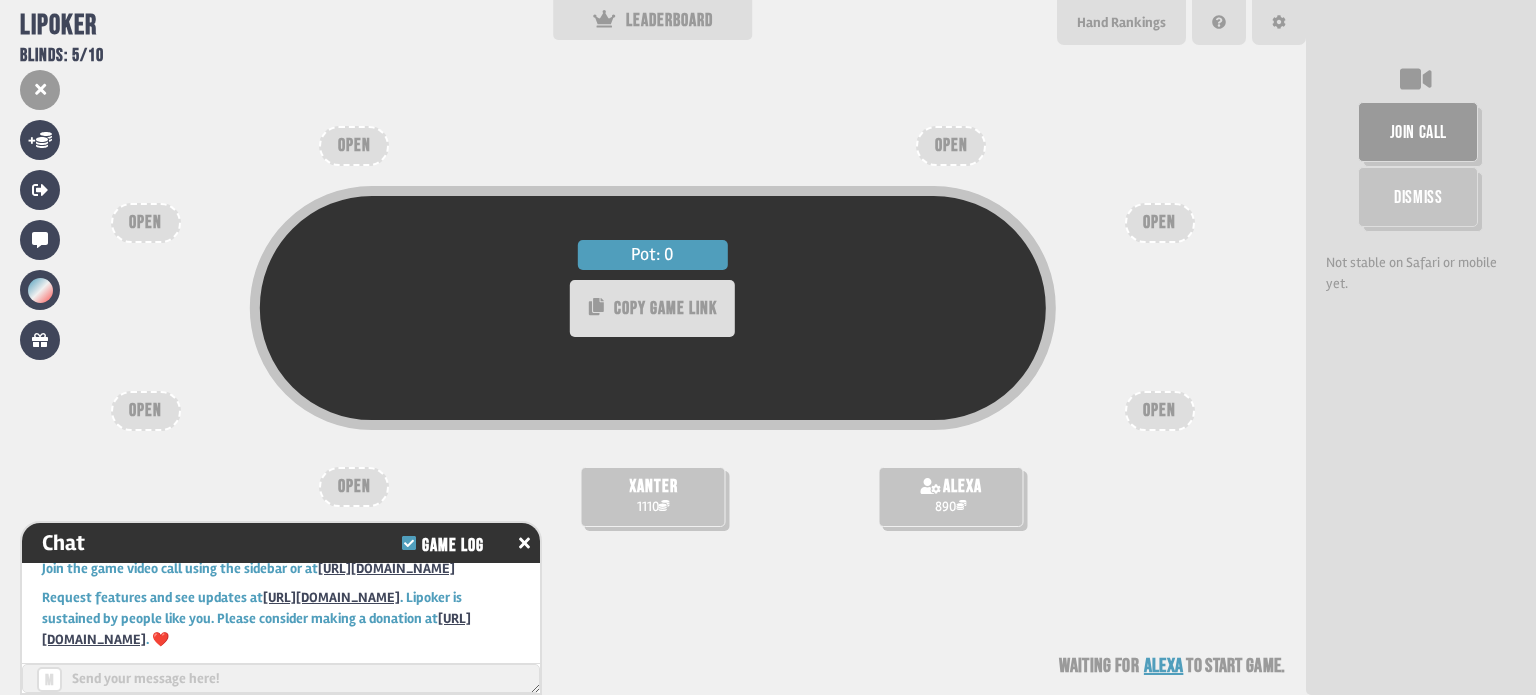 click on "Pot: 0   COPY GAME LINK" at bounding box center (653, 307) 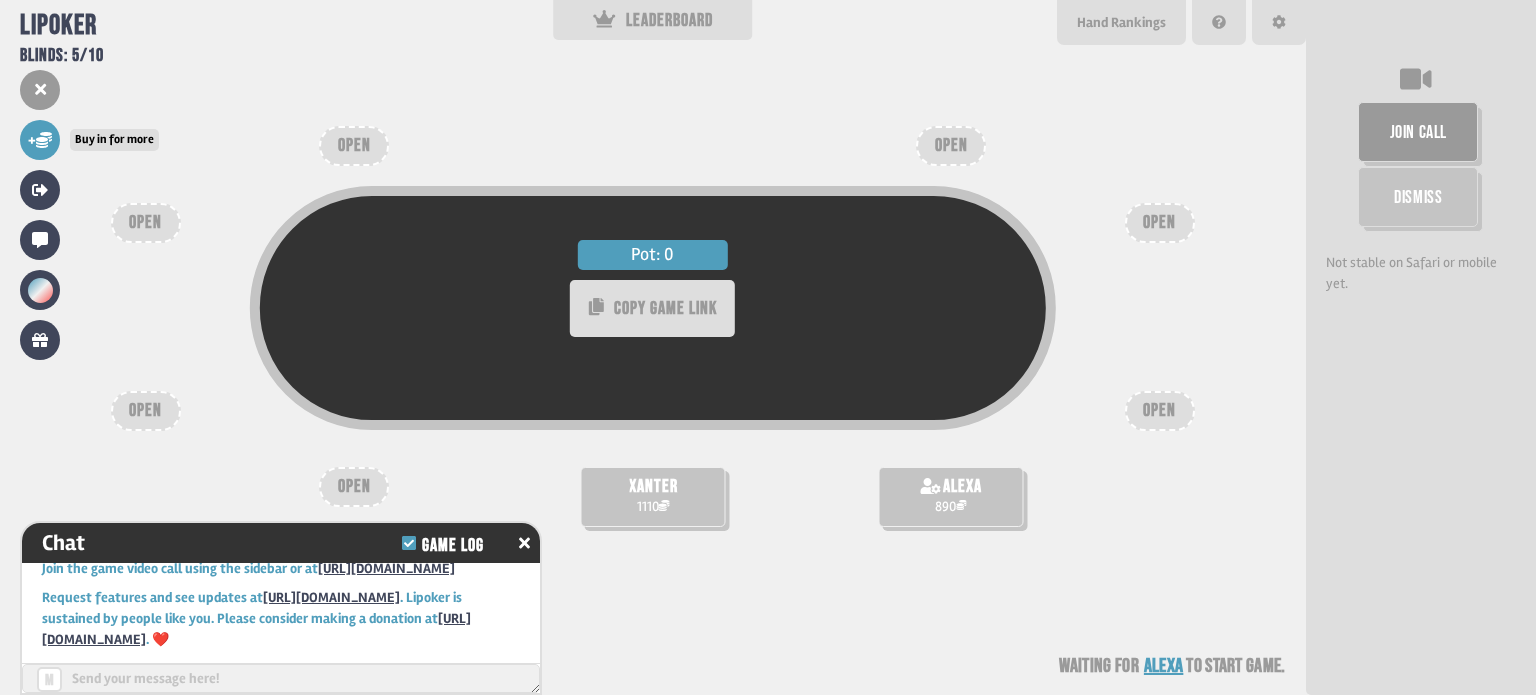 click 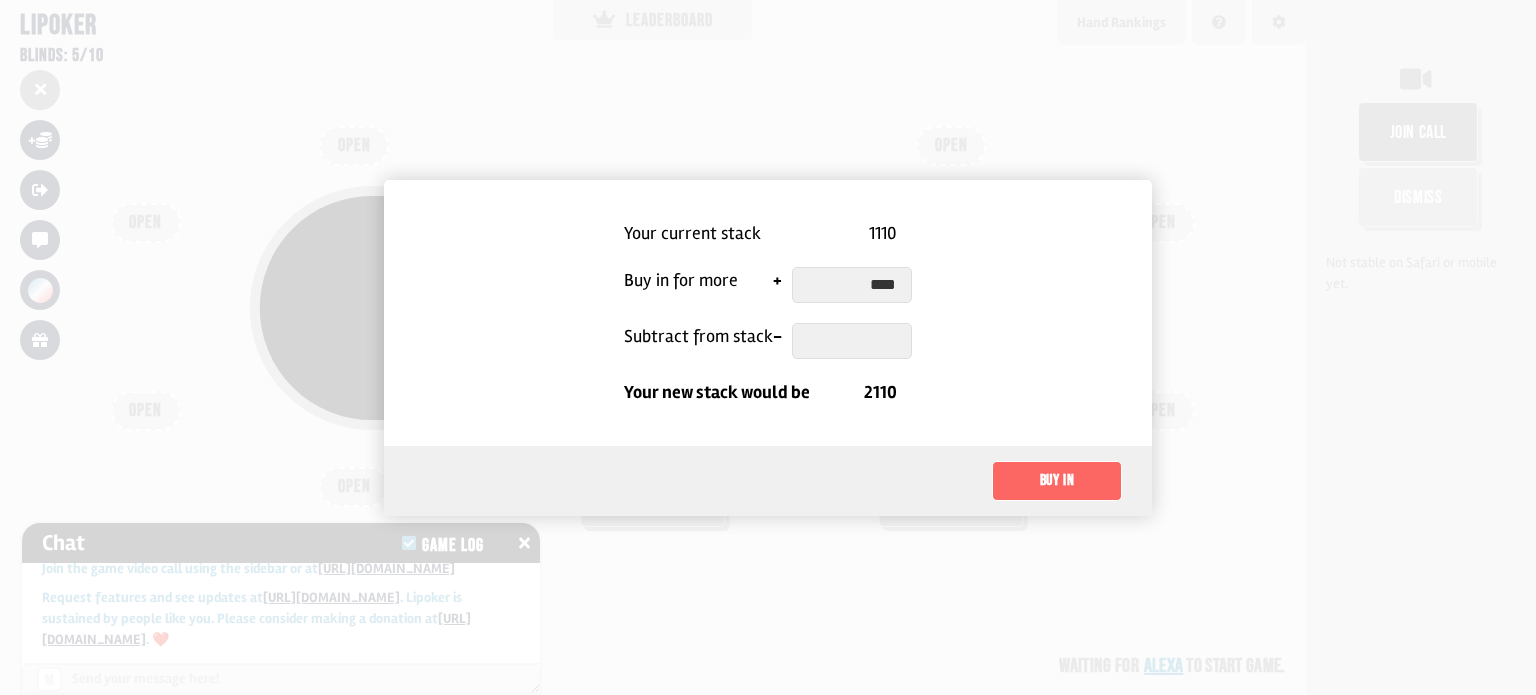 type on "****" 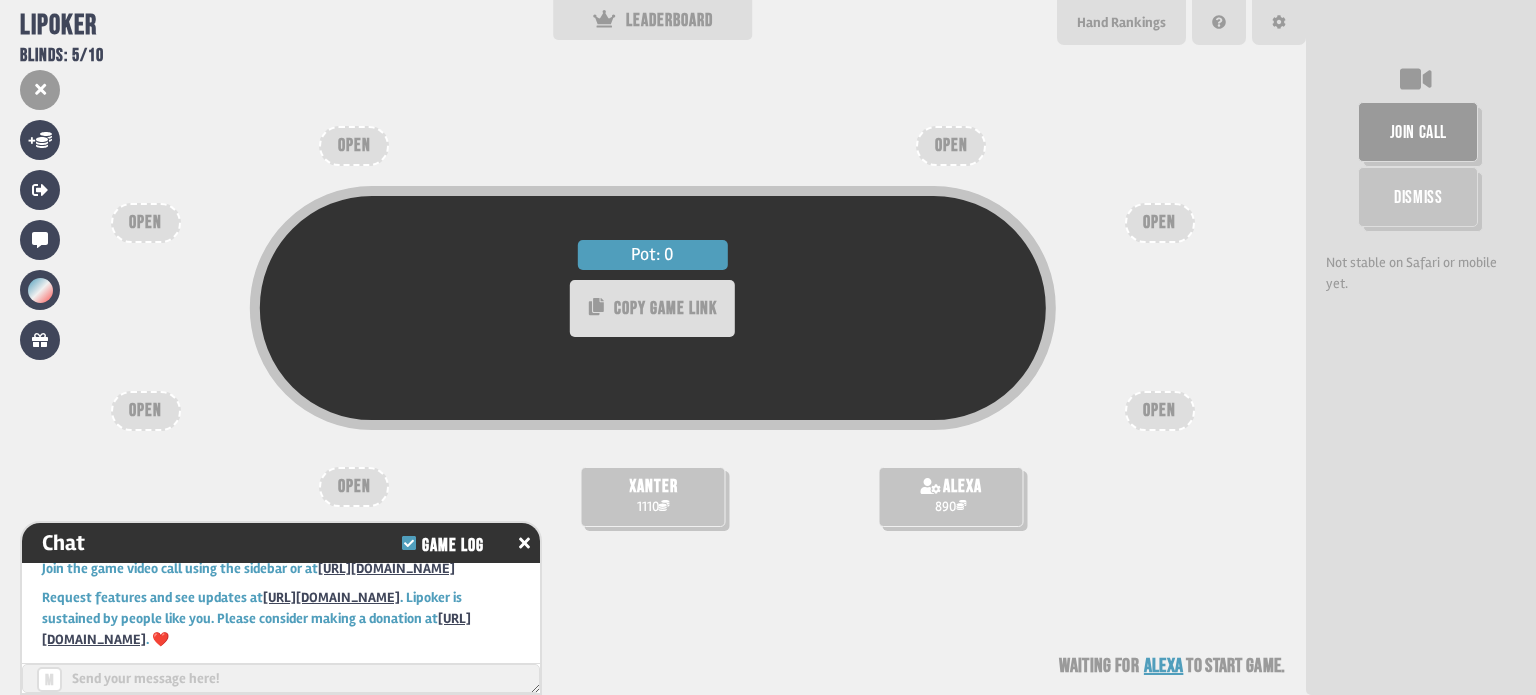 type 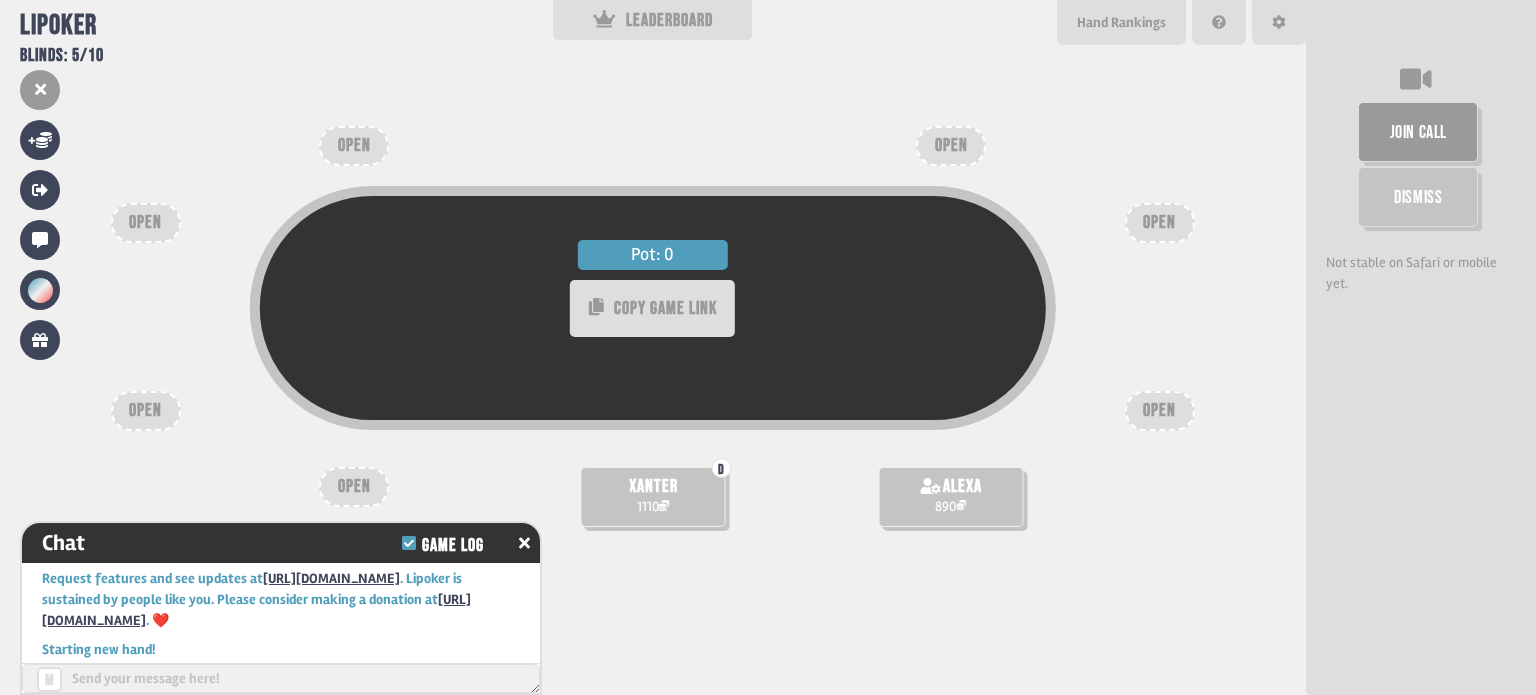 scroll, scrollTop: 98, scrollLeft: 0, axis: vertical 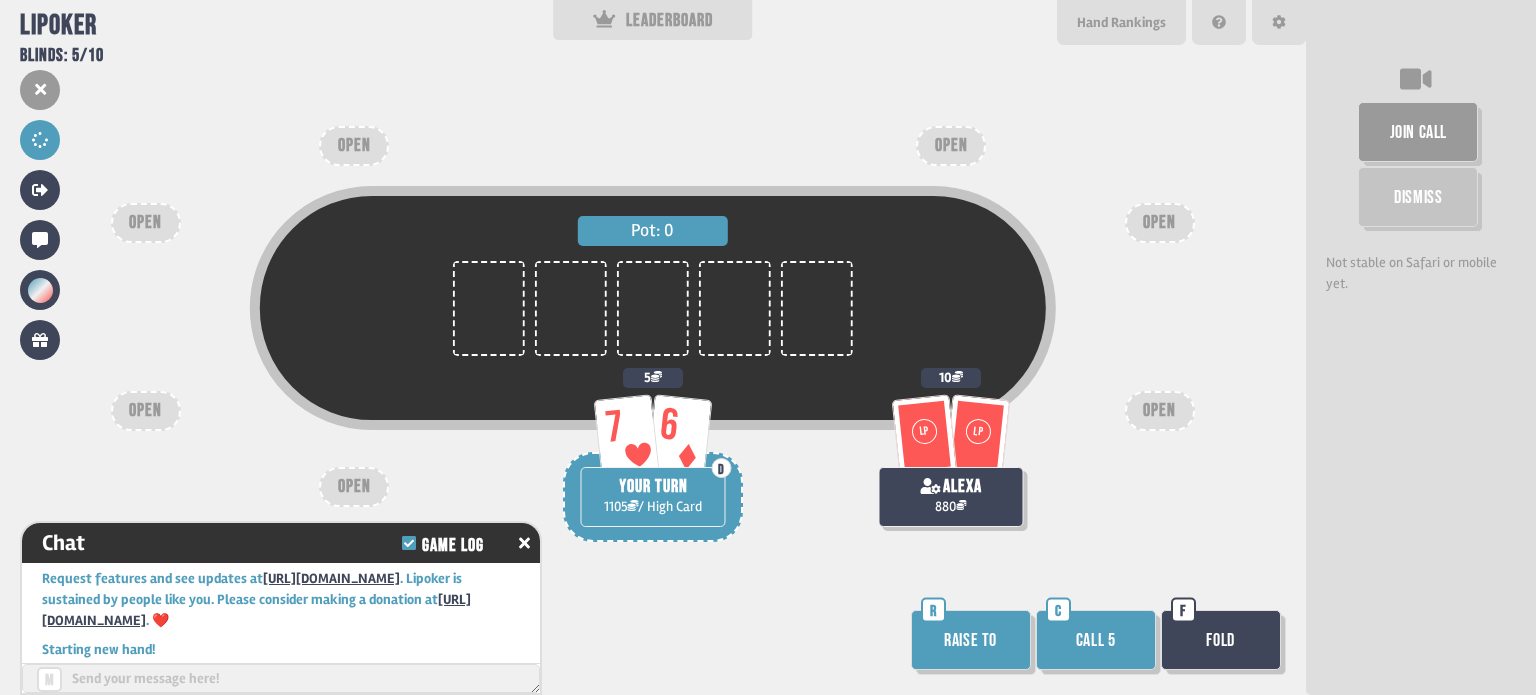 click on "Call 5" at bounding box center [1096, 640] 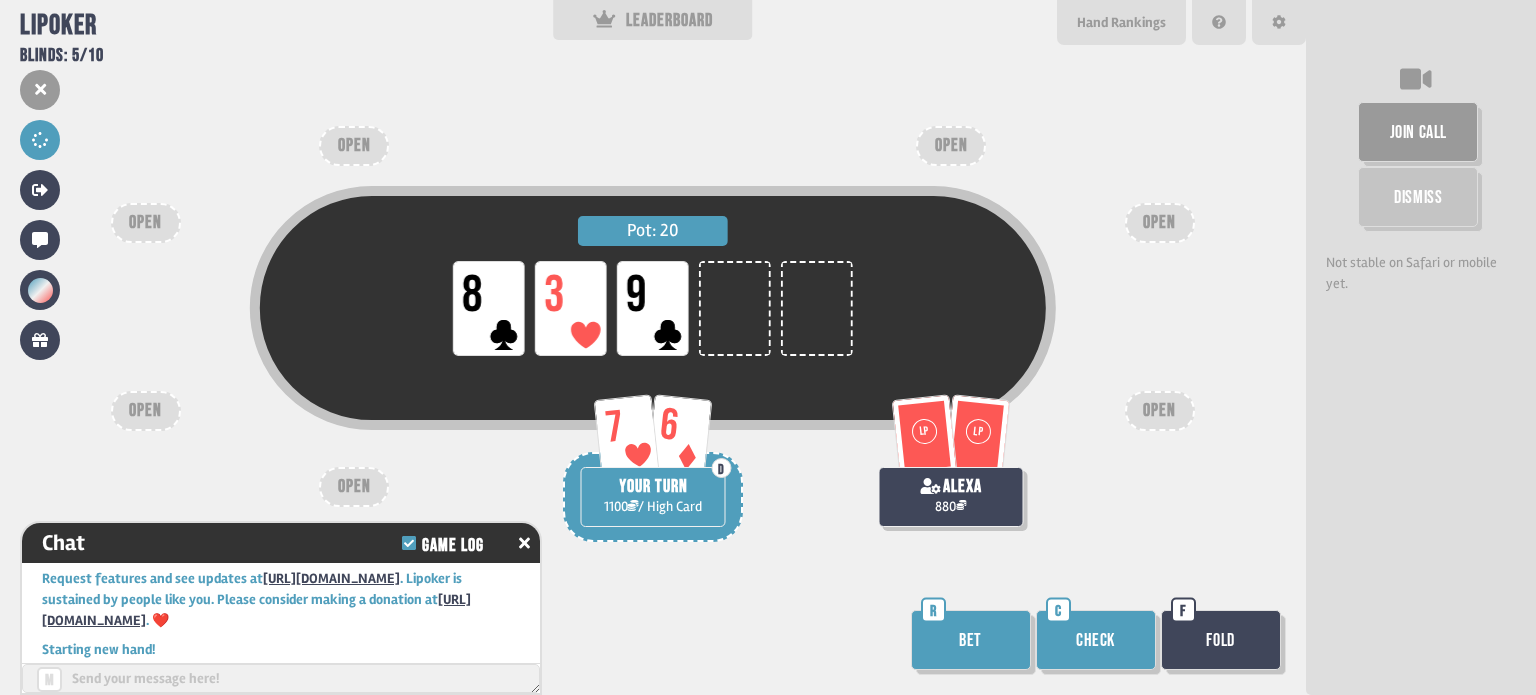 click on "Check" at bounding box center (1096, 640) 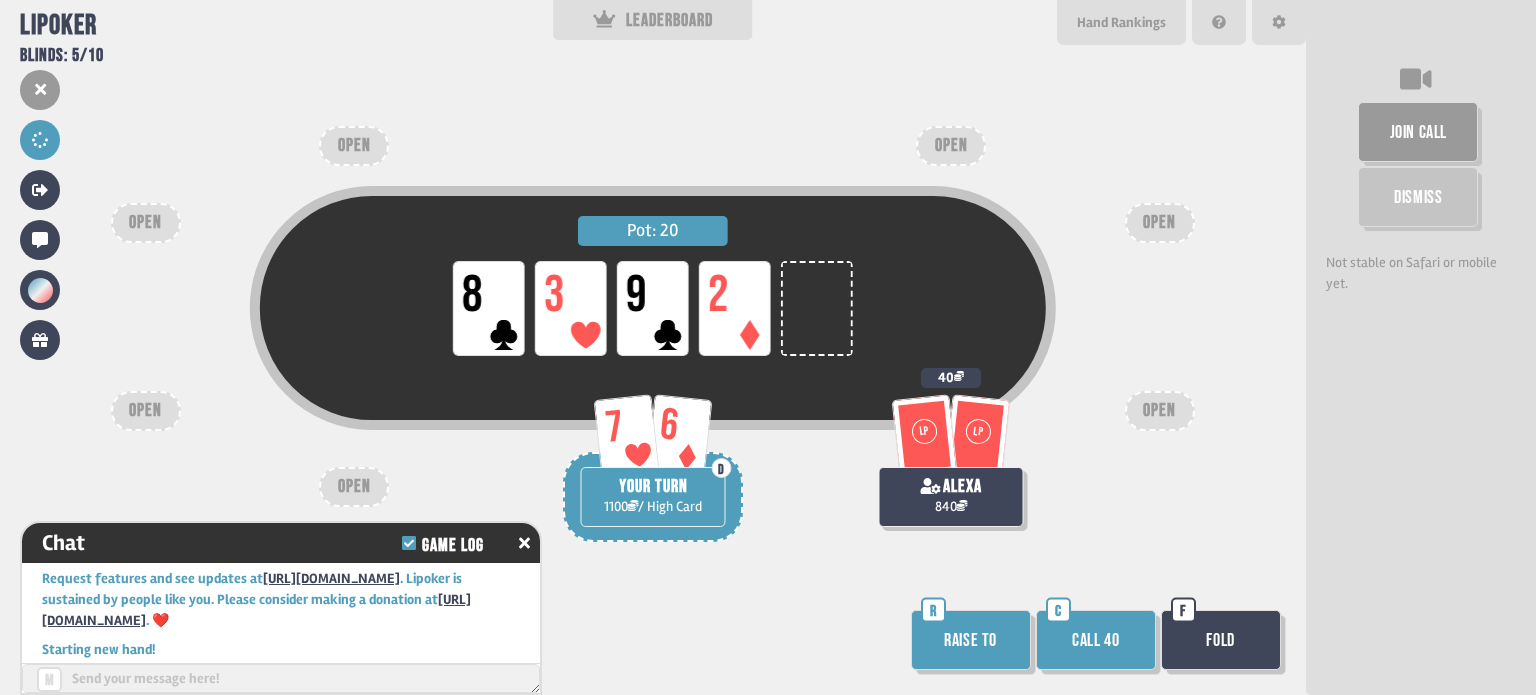 click on "Fold" at bounding box center [1221, 640] 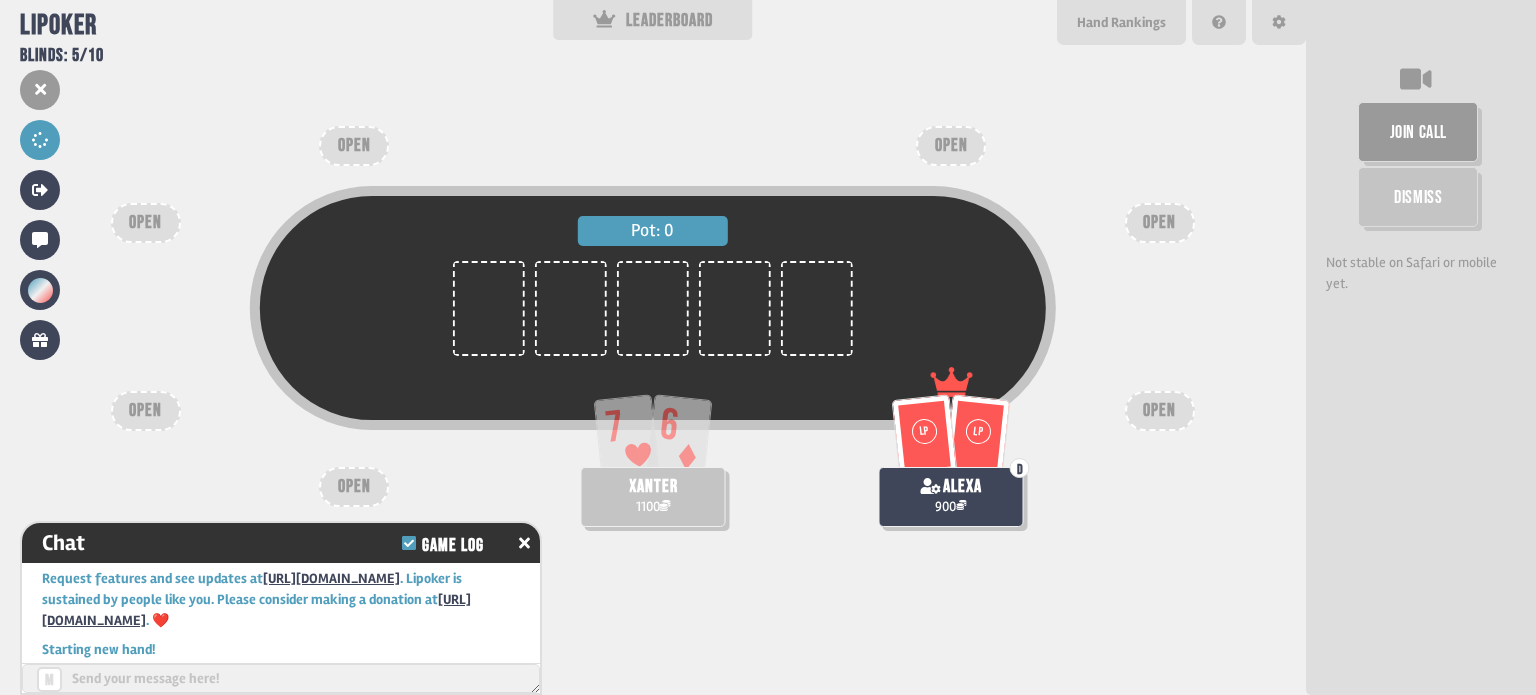 scroll, scrollTop: 98, scrollLeft: 0, axis: vertical 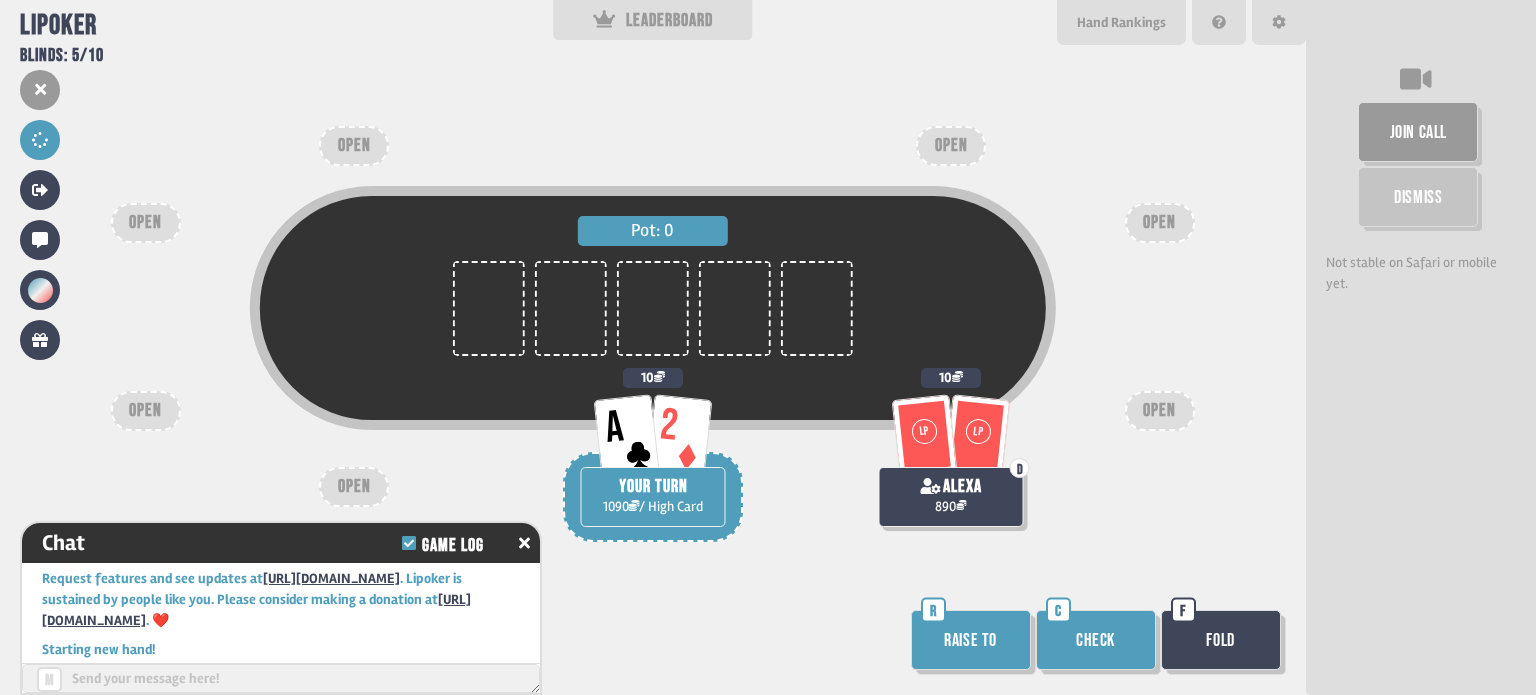 click on "Check" at bounding box center (1096, 640) 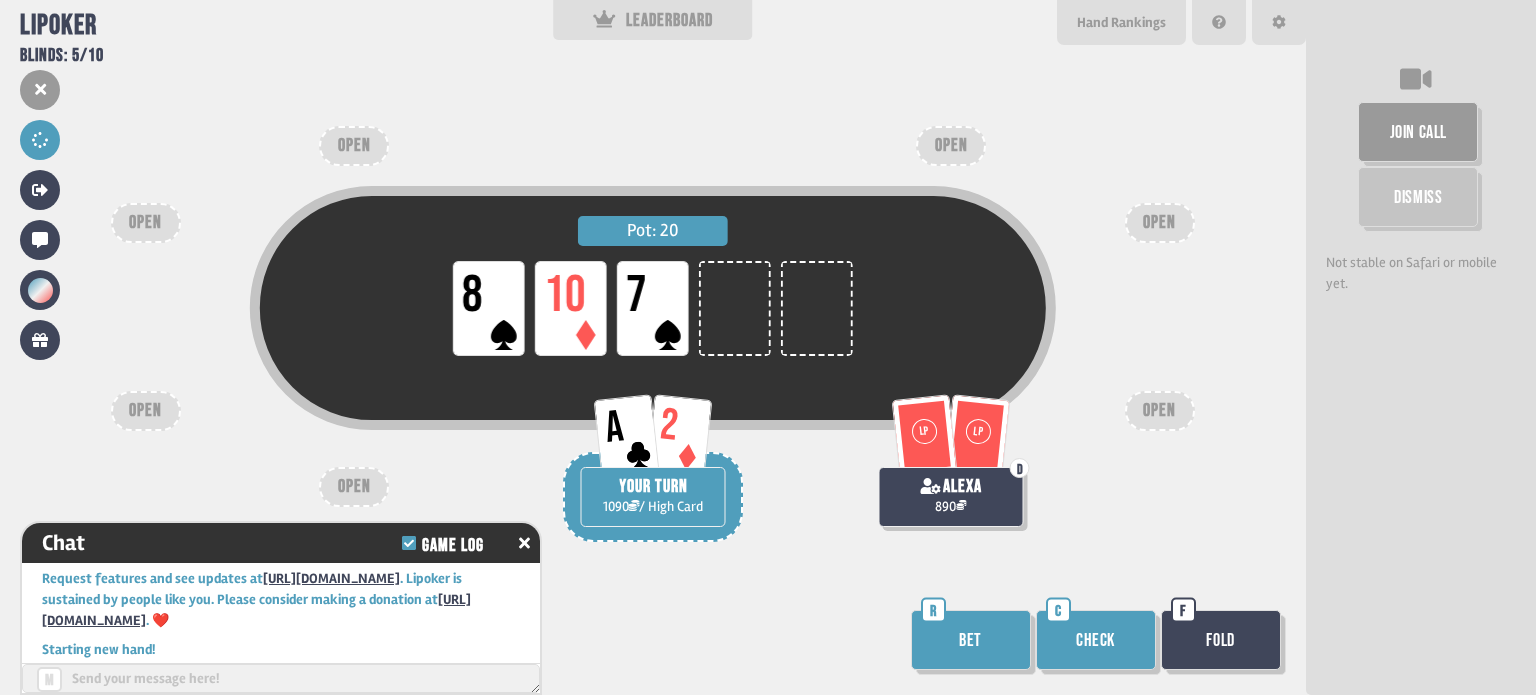 click on "Check" at bounding box center (1096, 640) 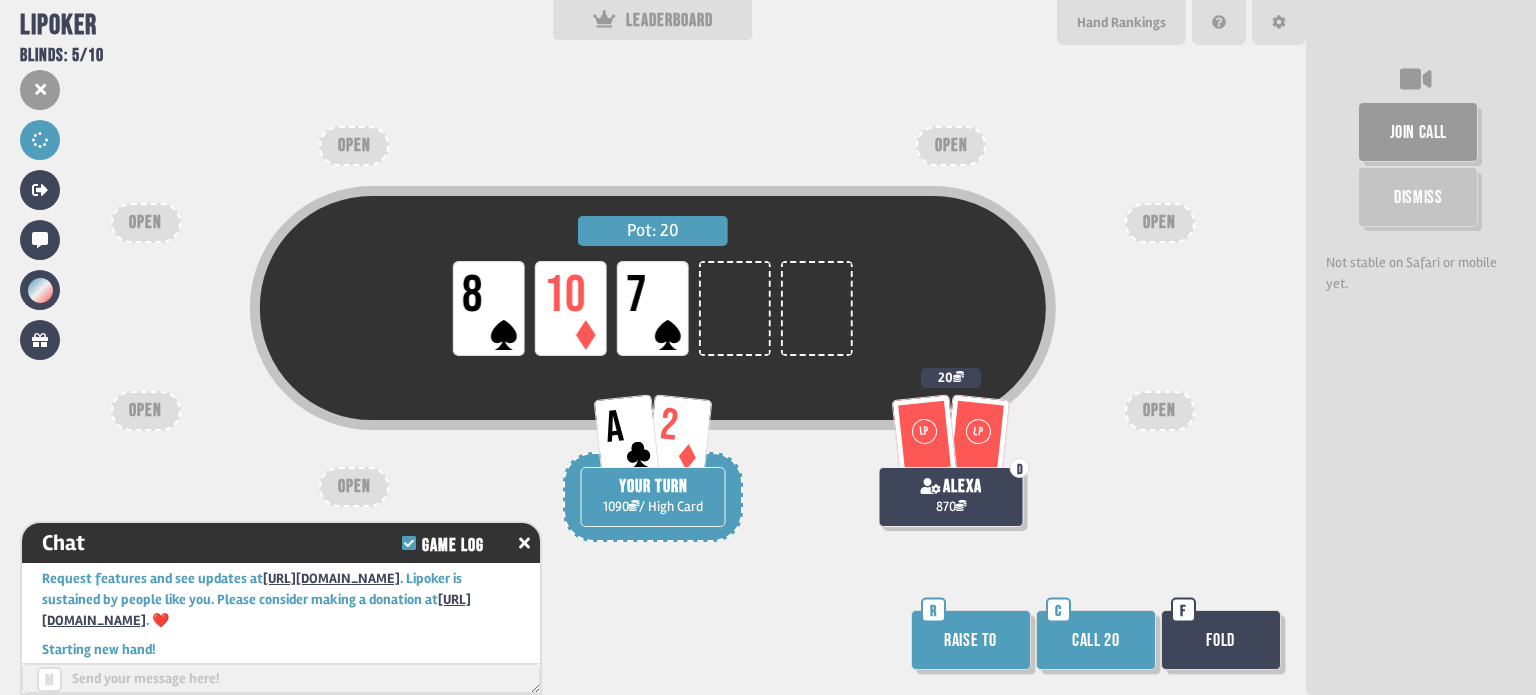 click on "Call 20" at bounding box center [1096, 640] 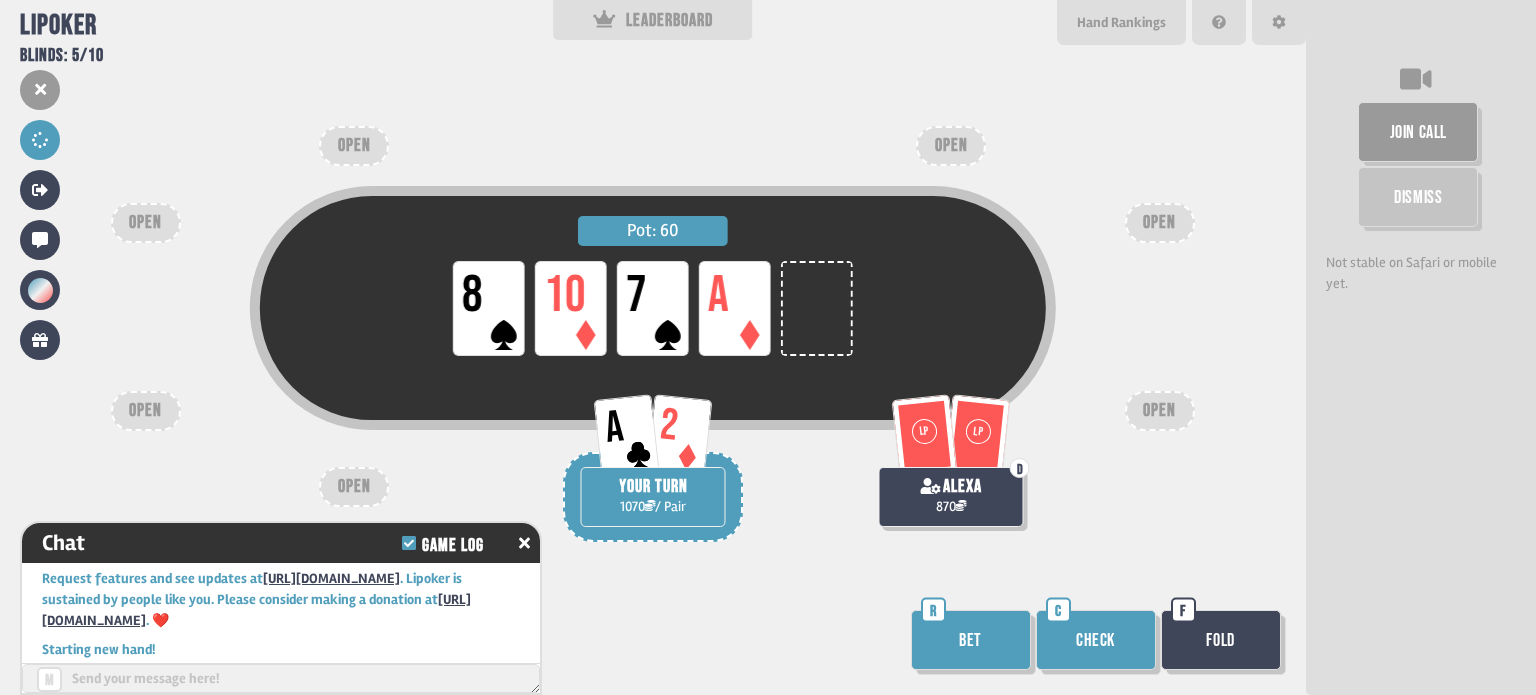 click on "Bet" at bounding box center [971, 640] 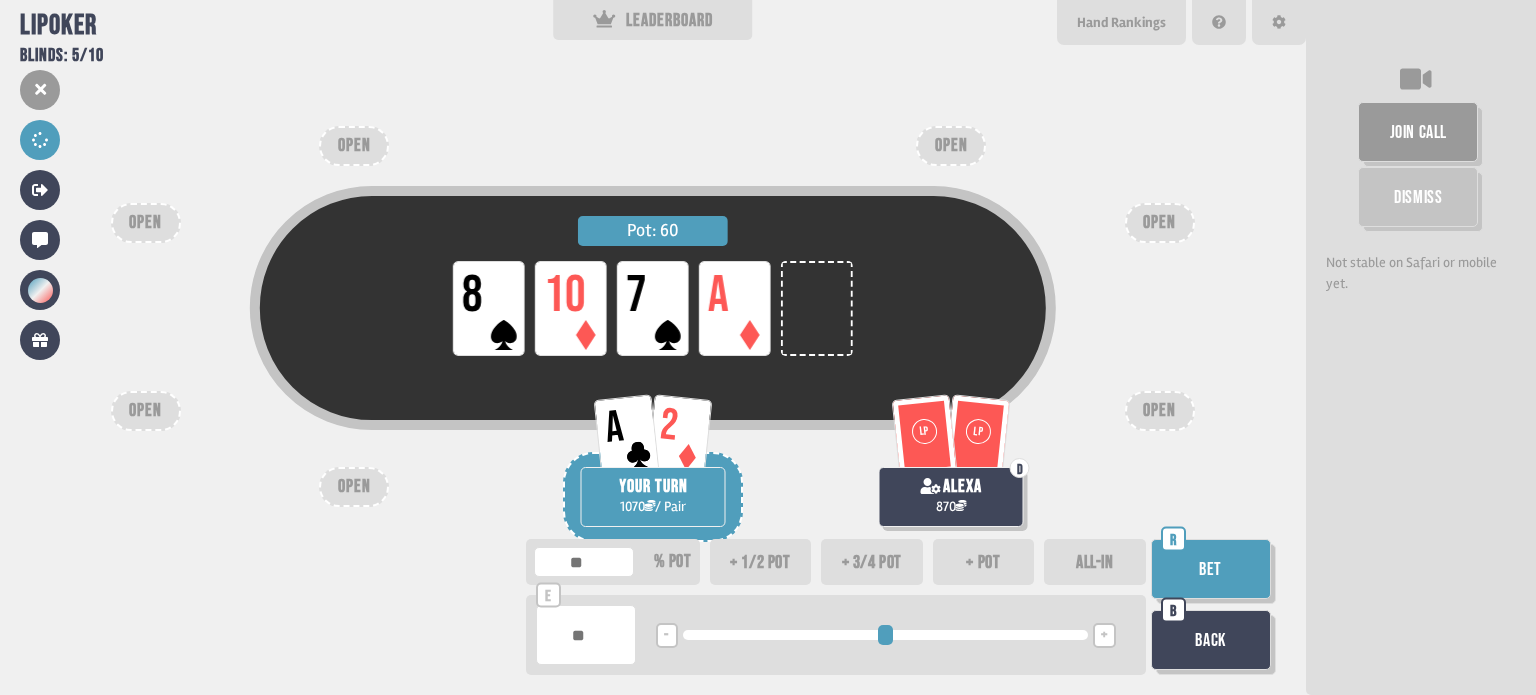 type on "**" 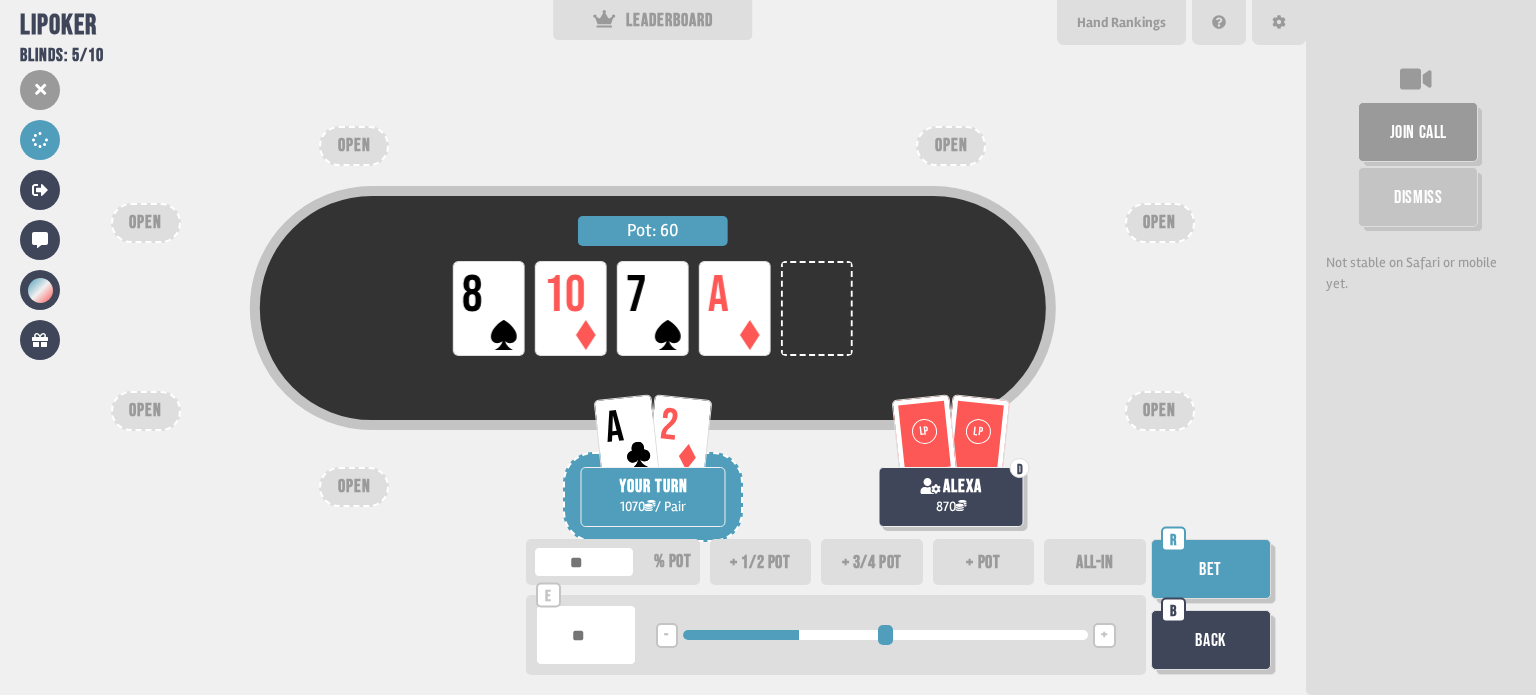 type on "***" 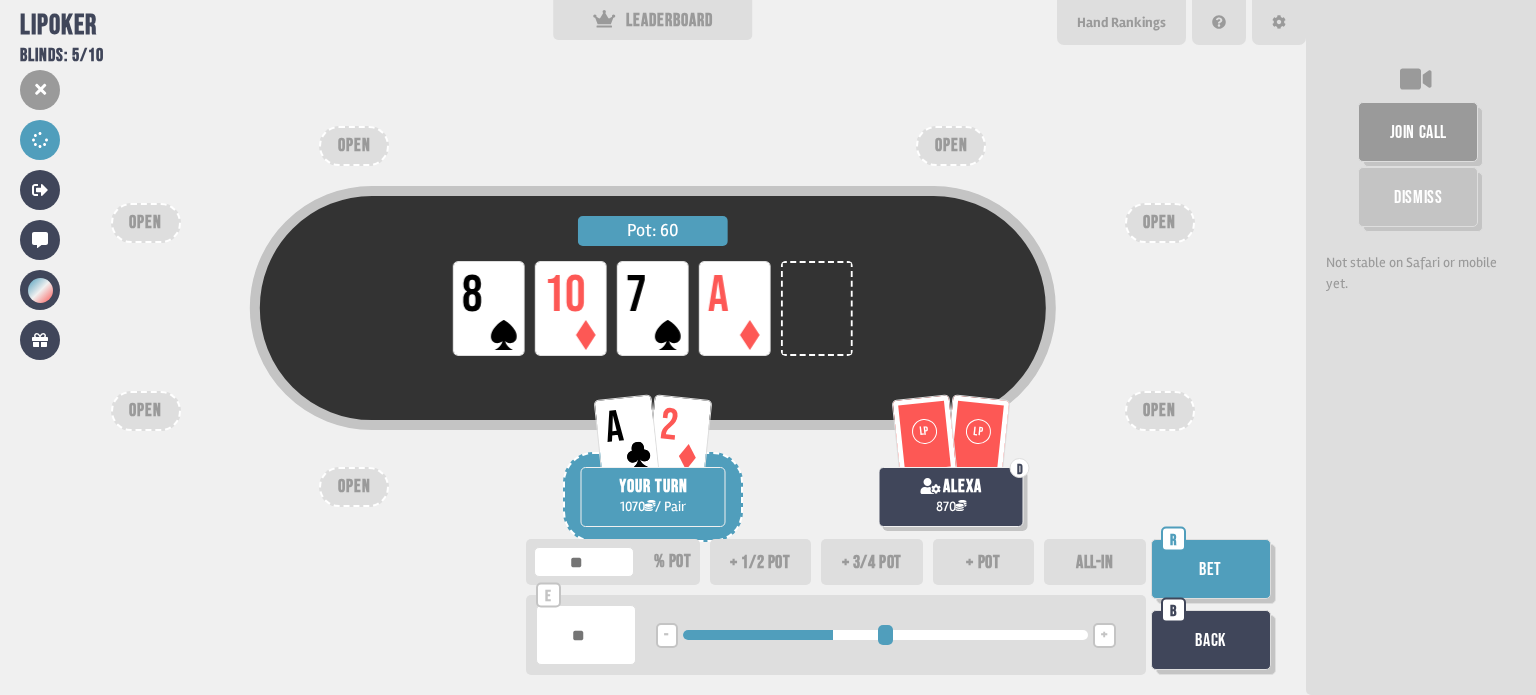 type on "***" 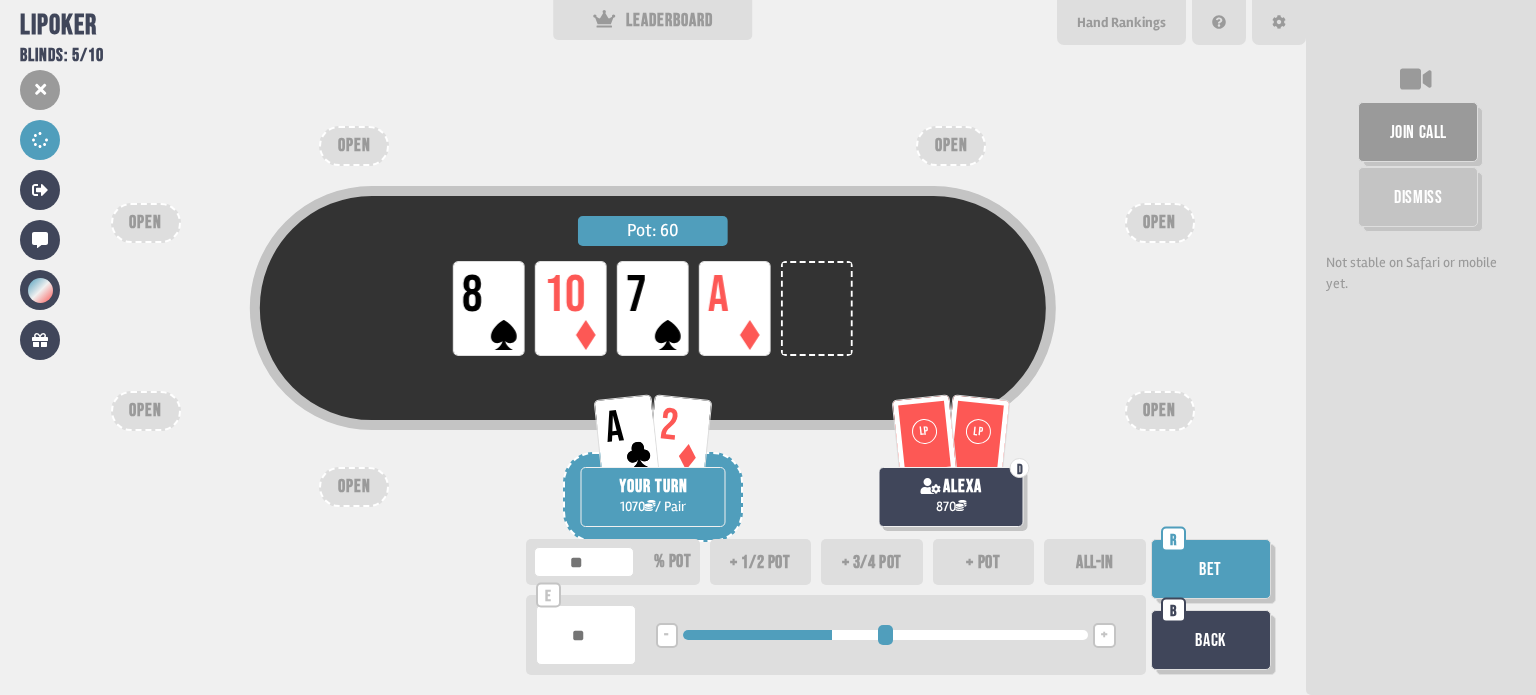 drag, startPoint x: 690, startPoint y: 632, endPoint x: 834, endPoint y: 634, distance: 144.01389 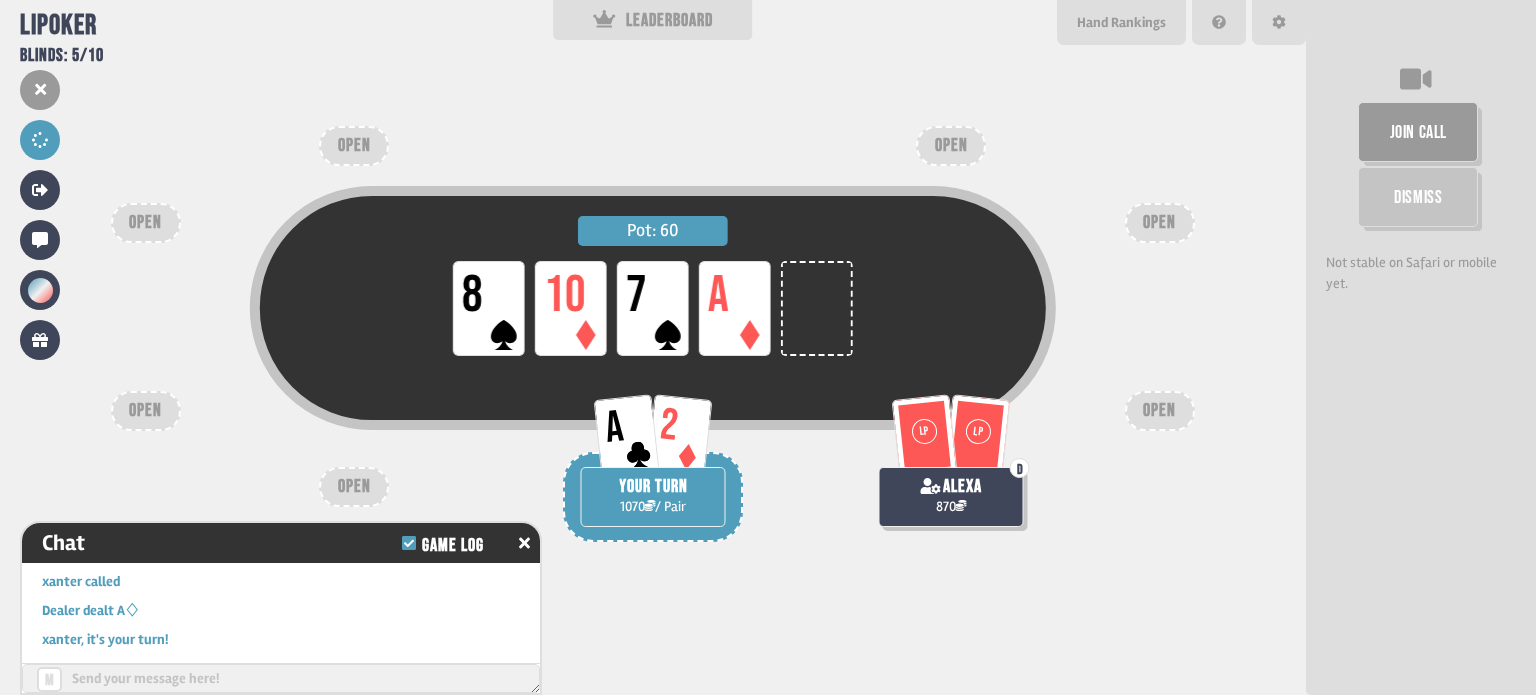 scroll, scrollTop: 844, scrollLeft: 0, axis: vertical 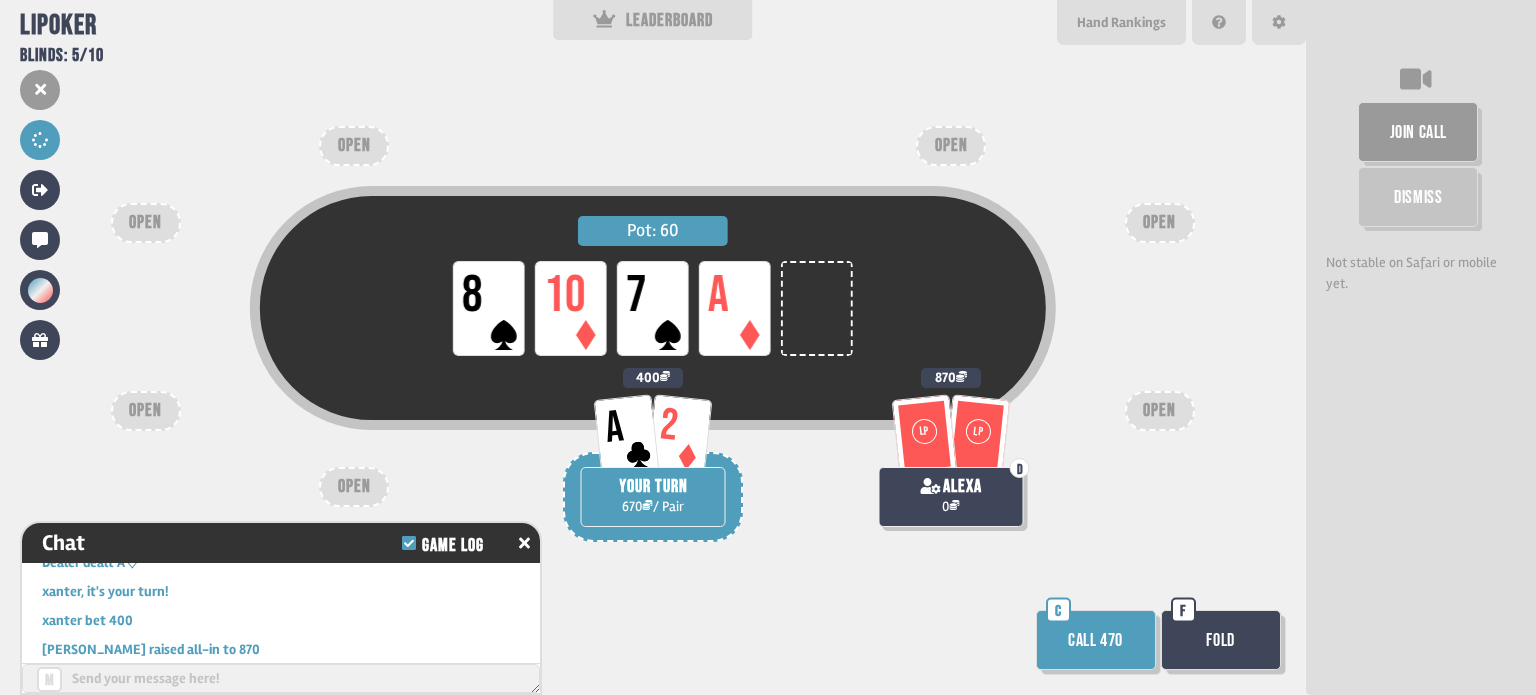 click on "Call 470" at bounding box center [1096, 640] 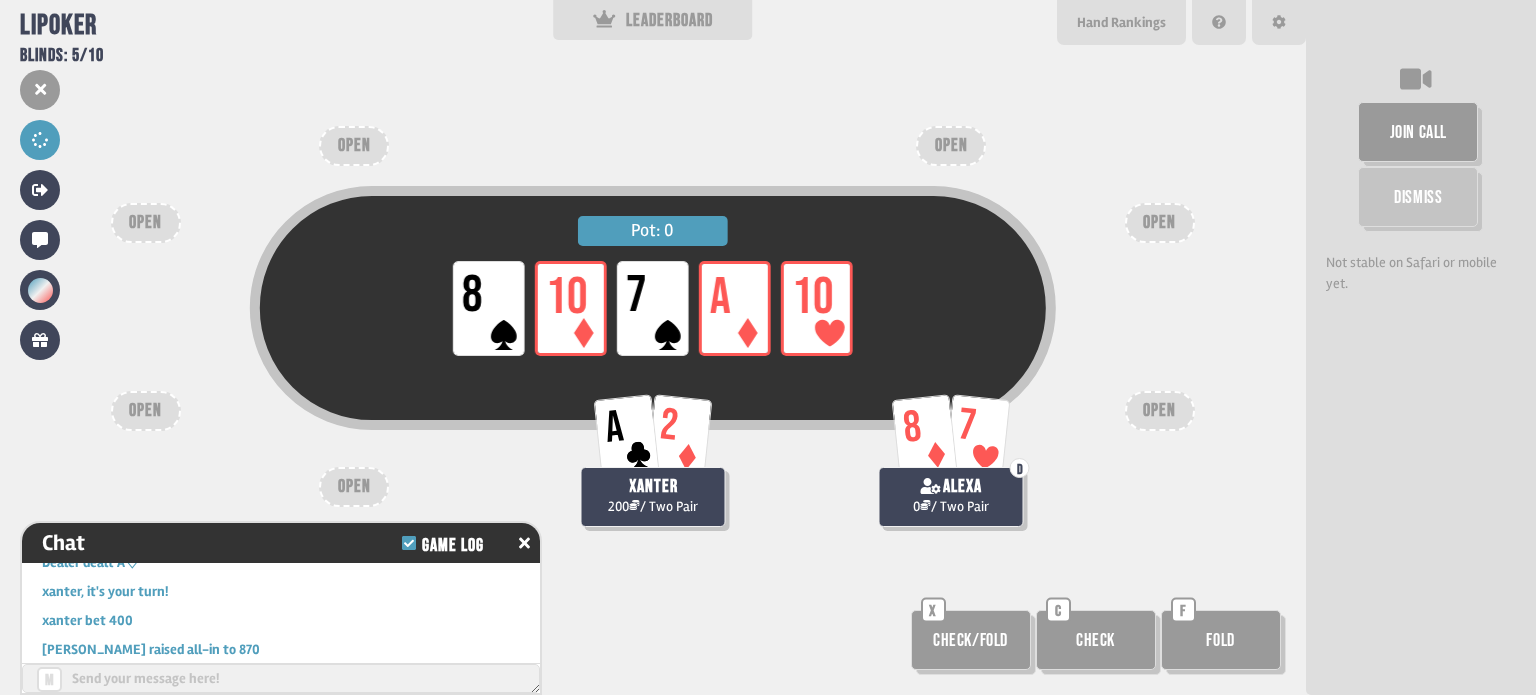 click on "Fold" at bounding box center (1221, 640) 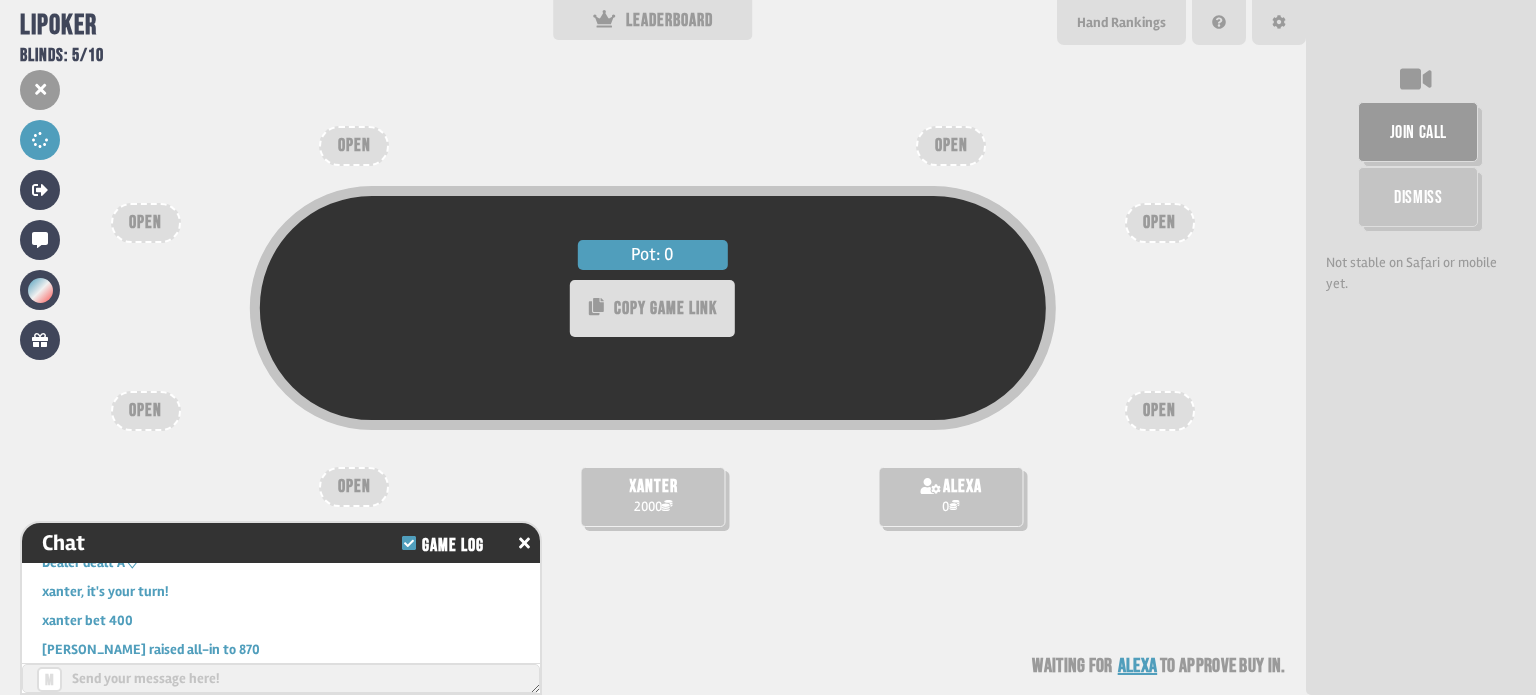 scroll, scrollTop: 100, scrollLeft: 0, axis: vertical 